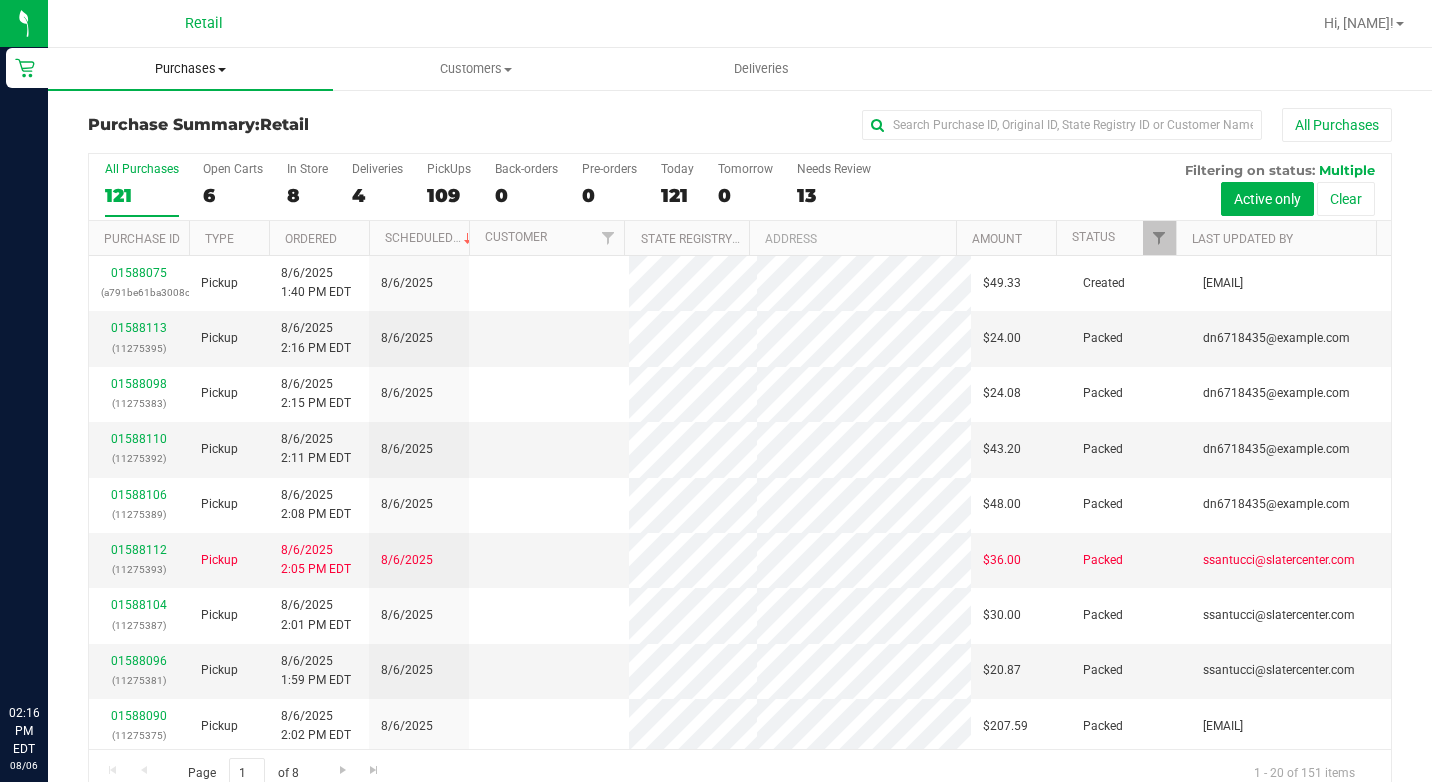 scroll, scrollTop: 0, scrollLeft: 0, axis: both 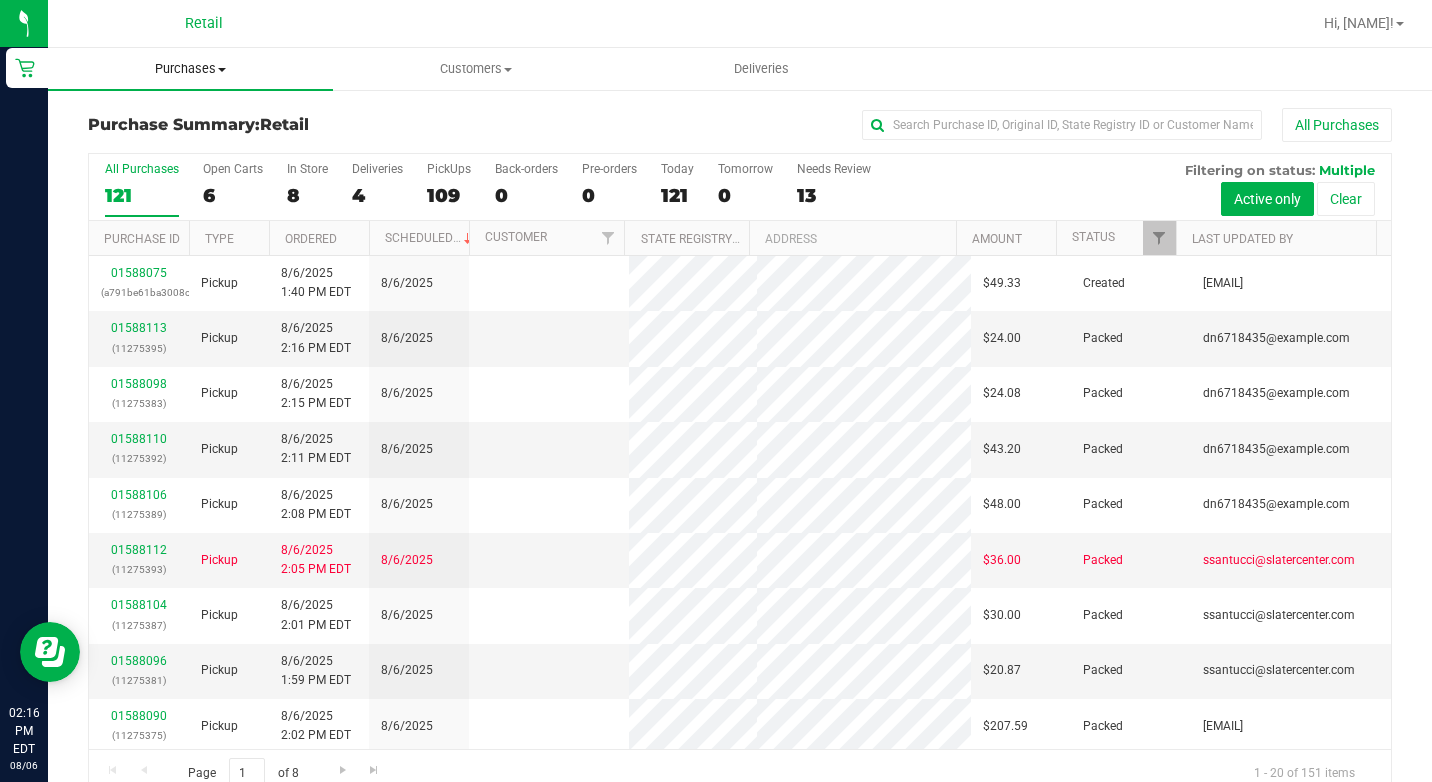 click on "Purchases" at bounding box center [190, 69] 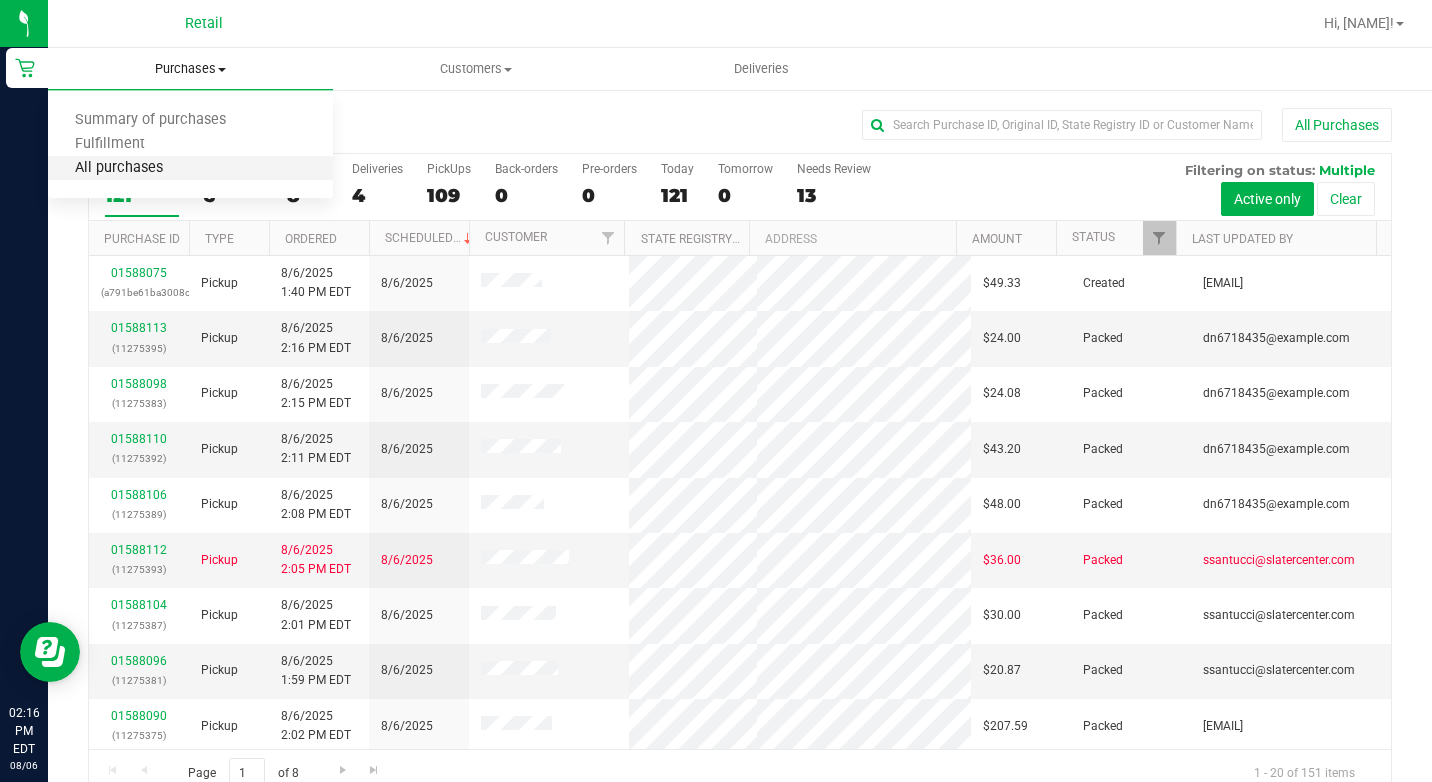 click on "All purchases" at bounding box center [119, 168] 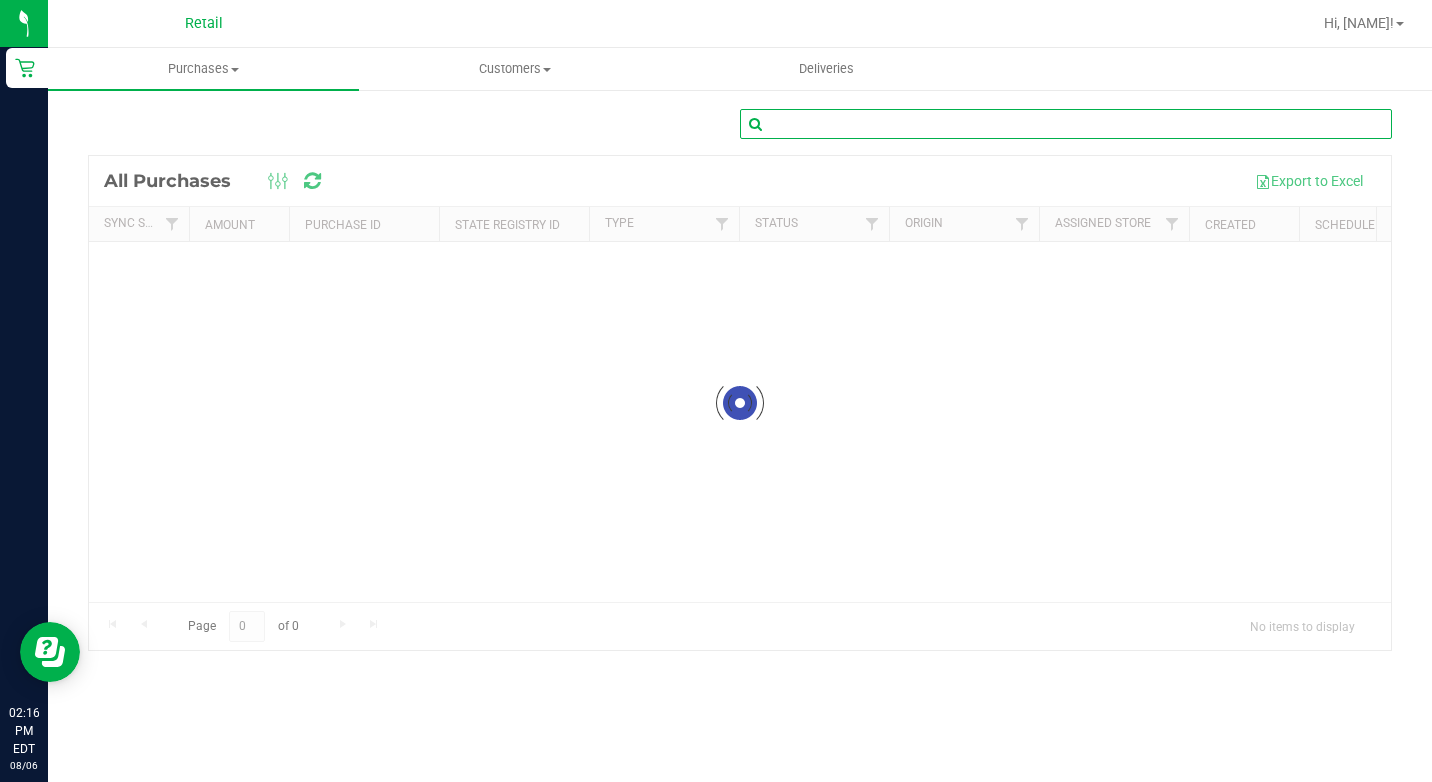 click at bounding box center (1066, 124) 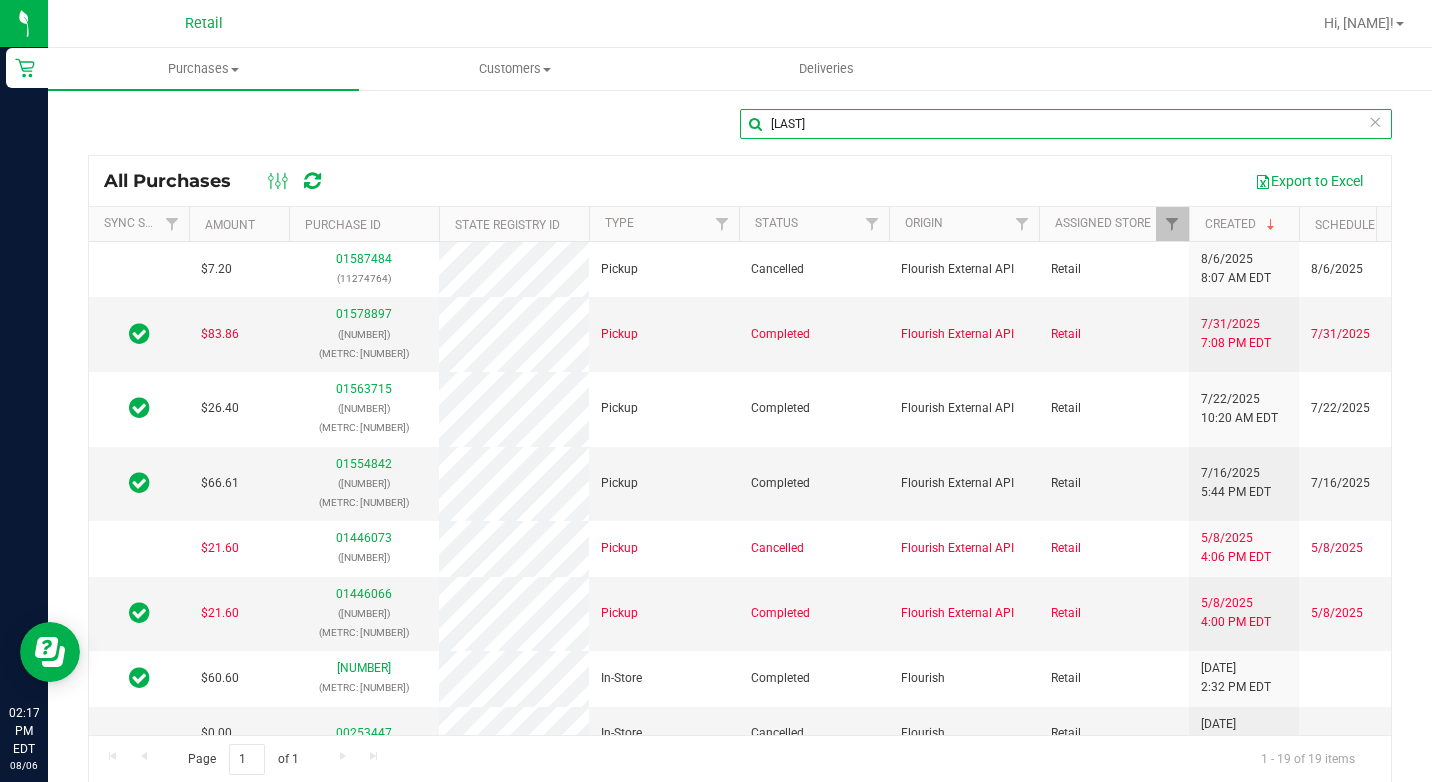 scroll, scrollTop: 0, scrollLeft: 38, axis: horizontal 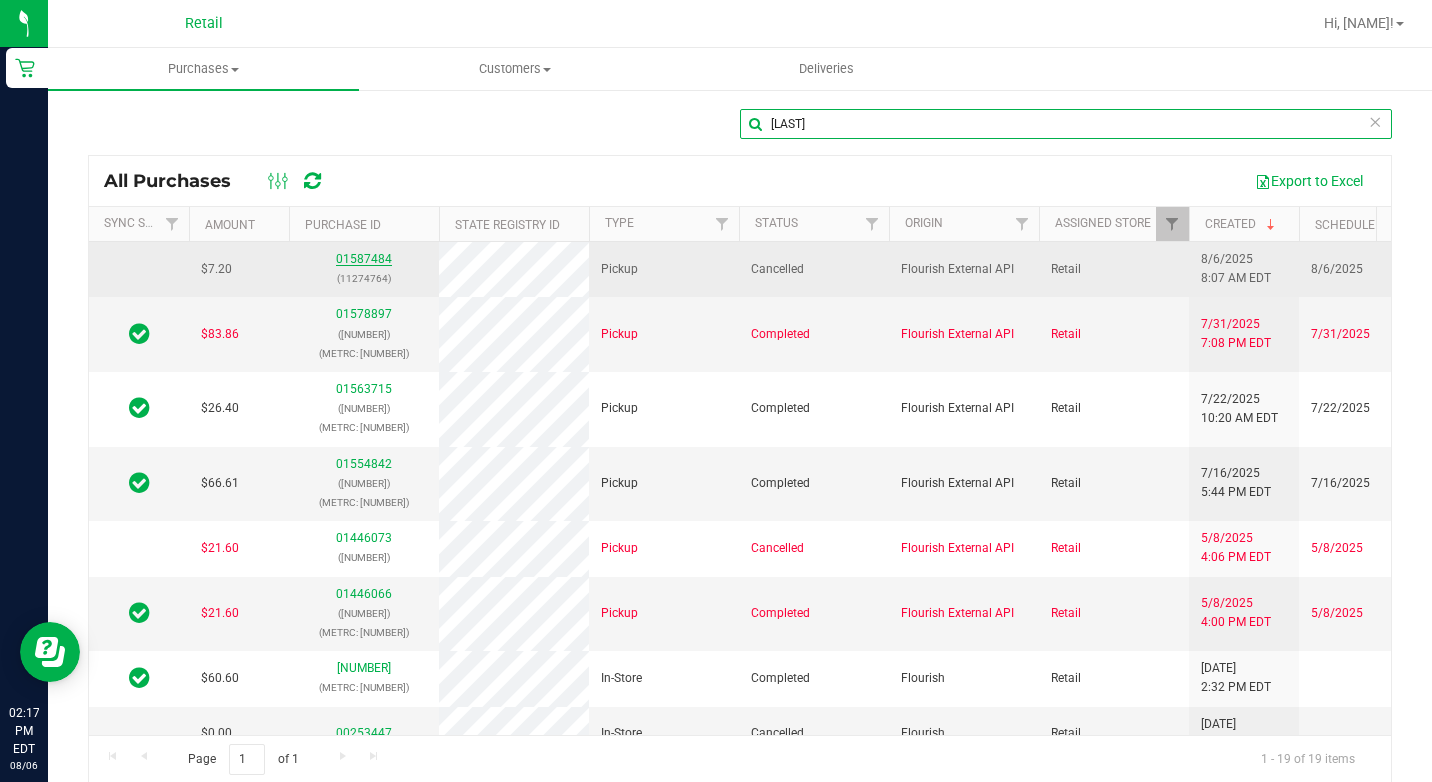 type on "[LAST]" 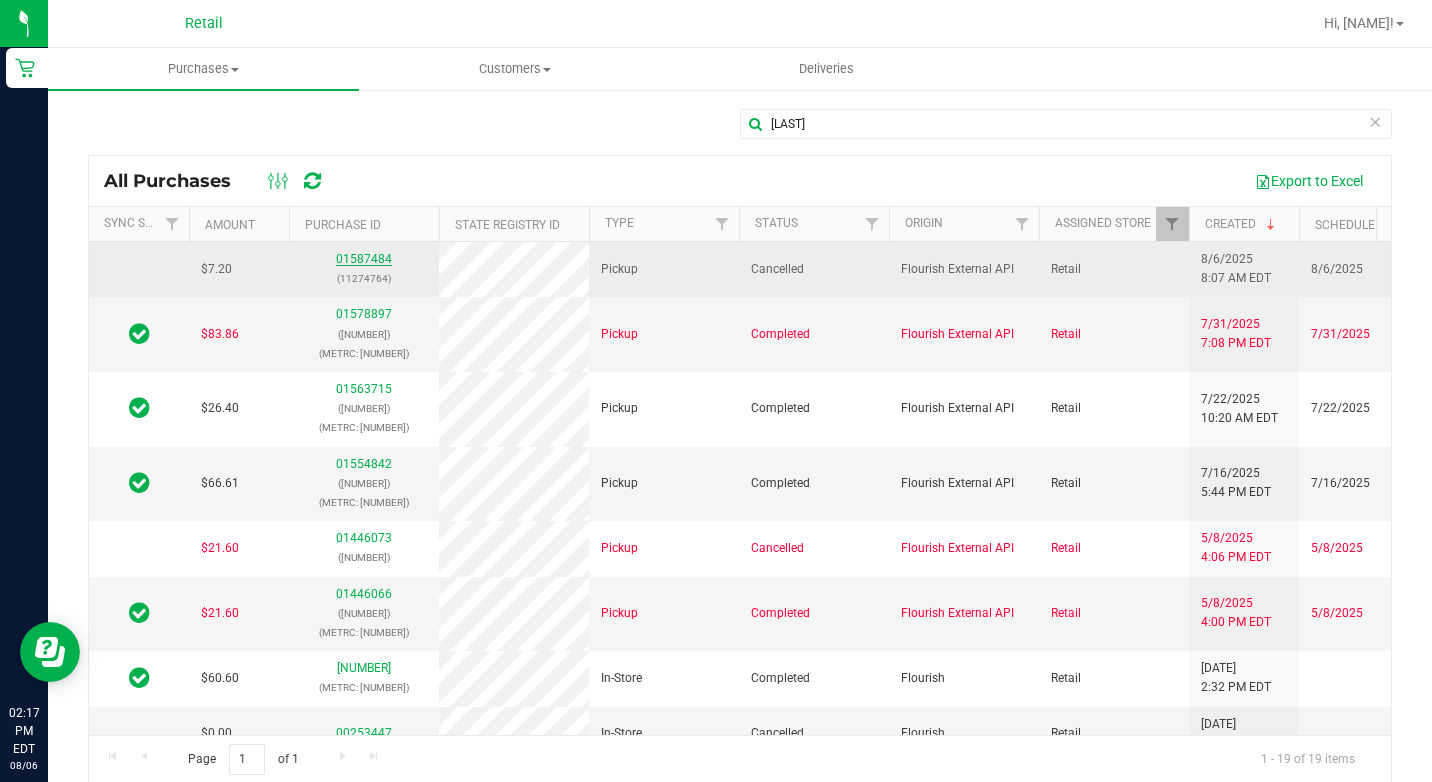 click on "01587484" at bounding box center [364, 259] 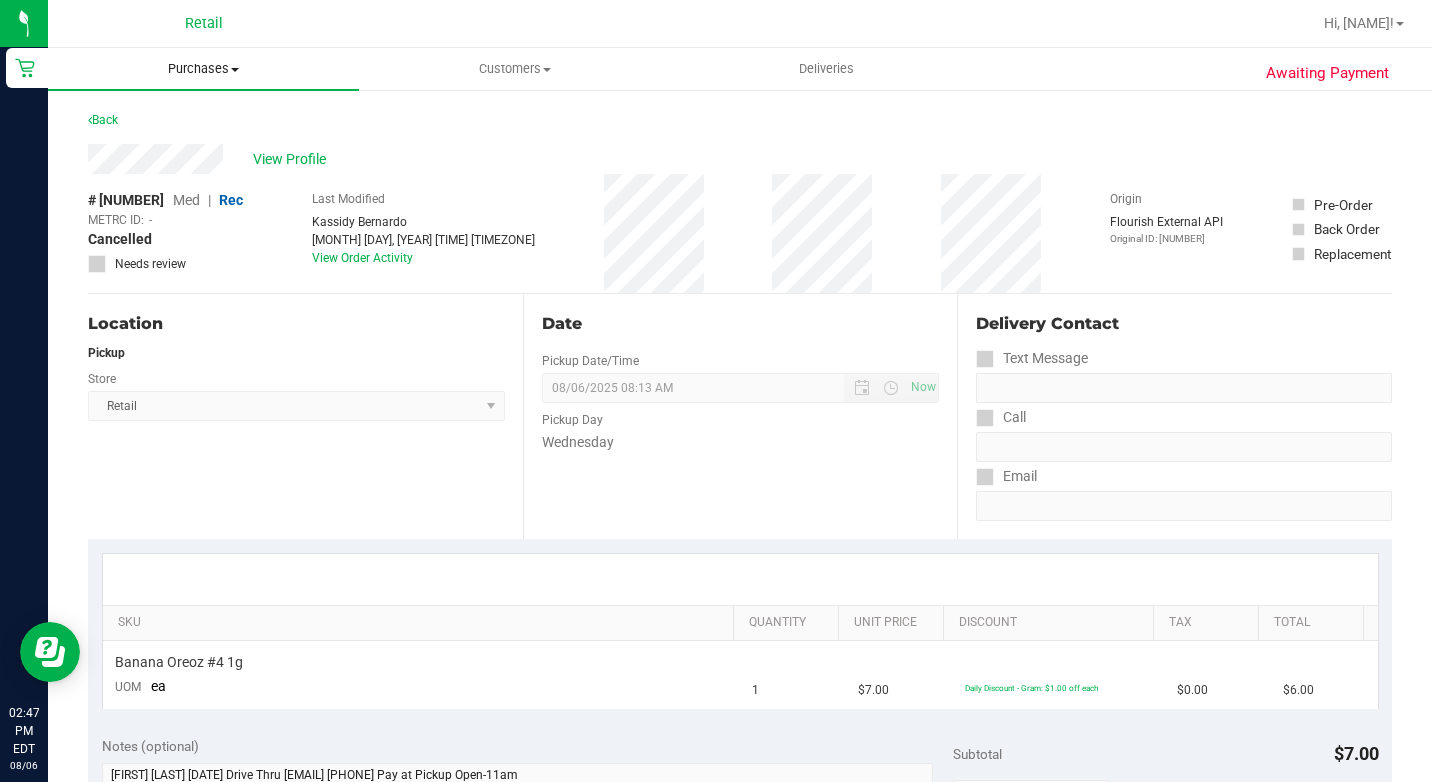 click on "Purchases" at bounding box center (203, 69) 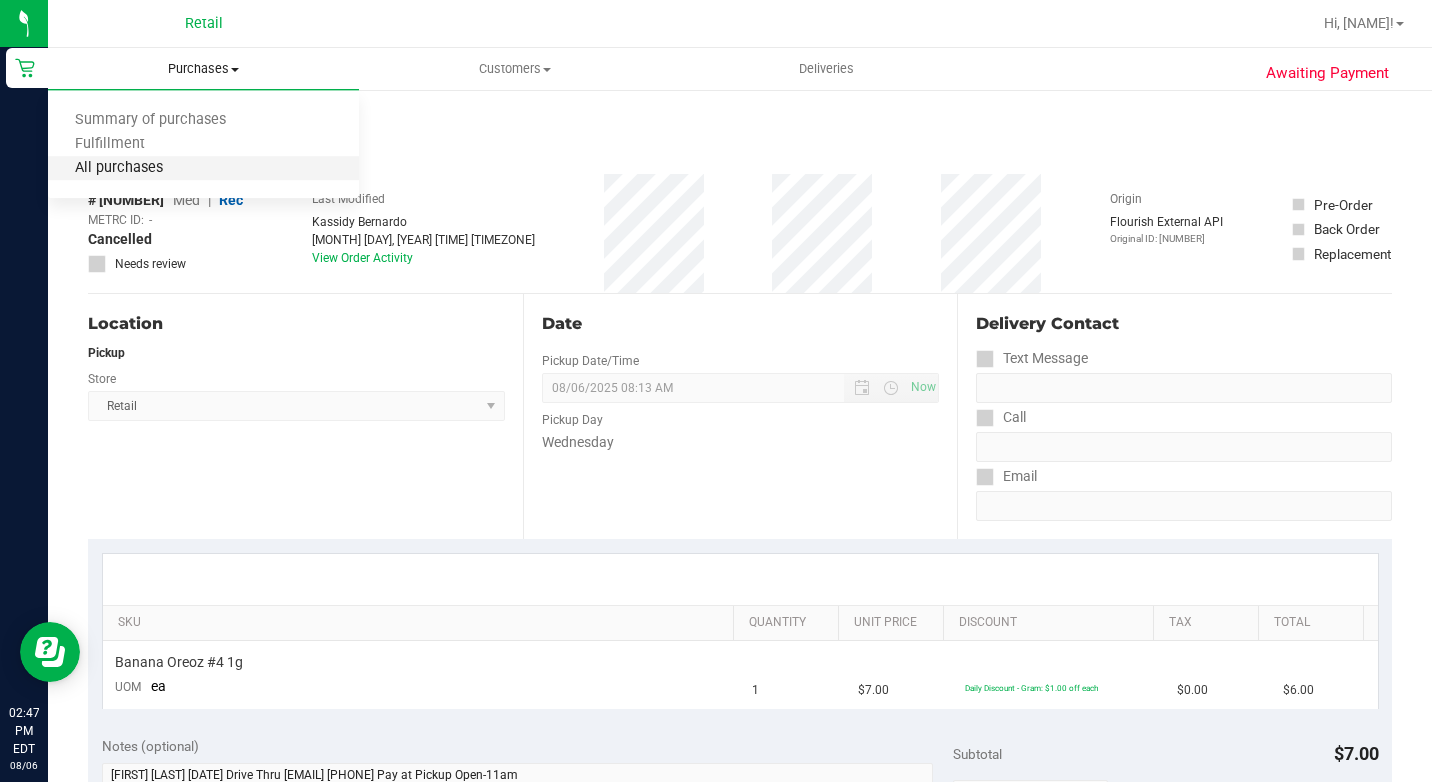 click on "All purchases" at bounding box center [119, 168] 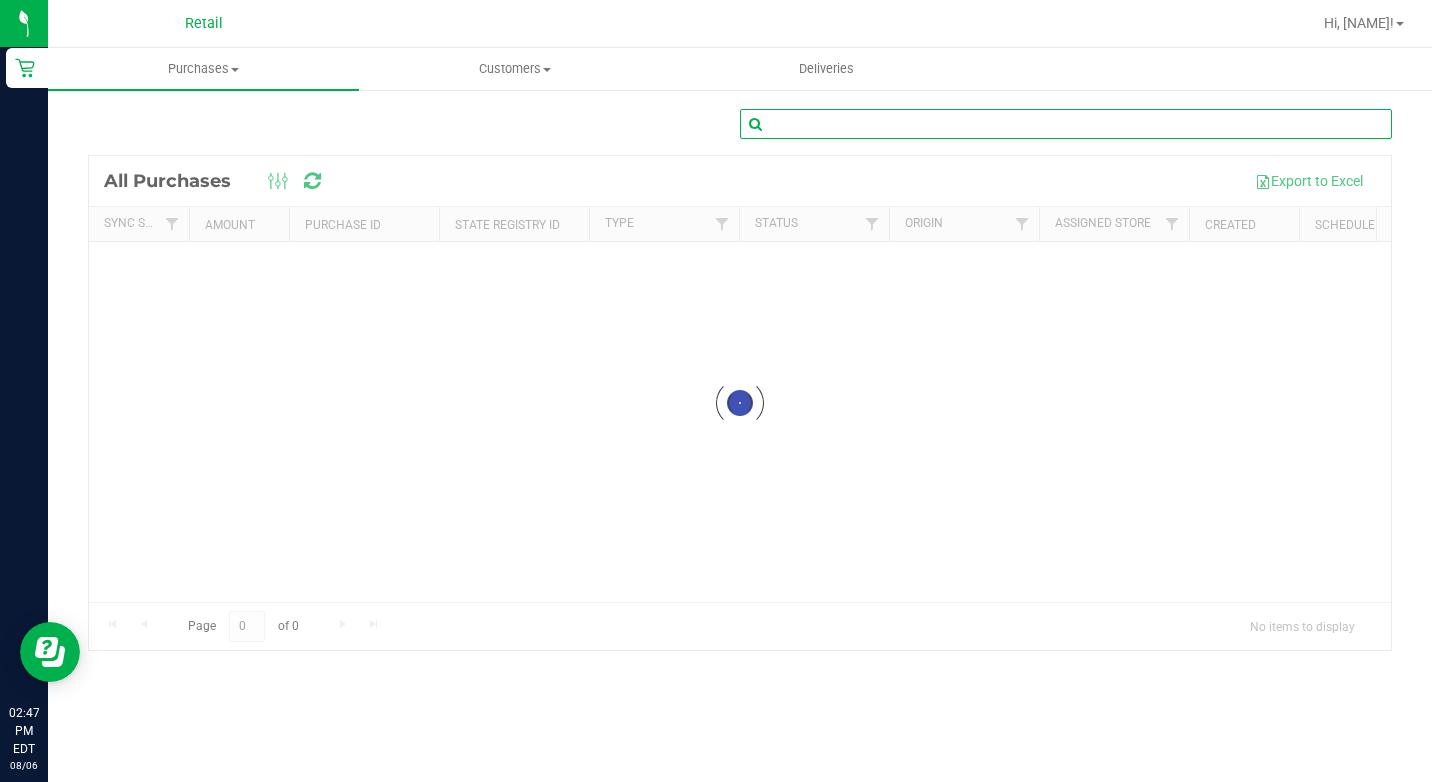 click at bounding box center (1066, 124) 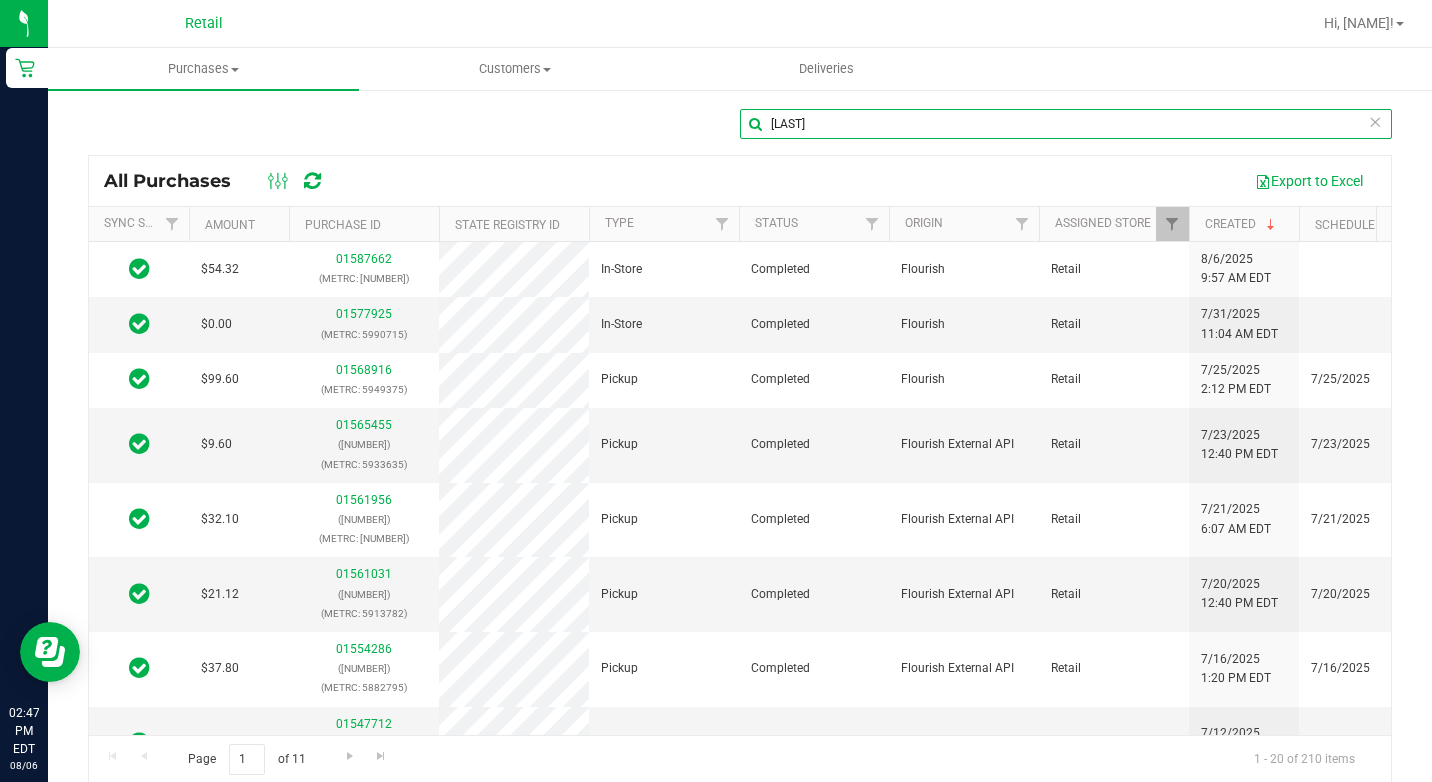 scroll, scrollTop: 0, scrollLeft: 93, axis: horizontal 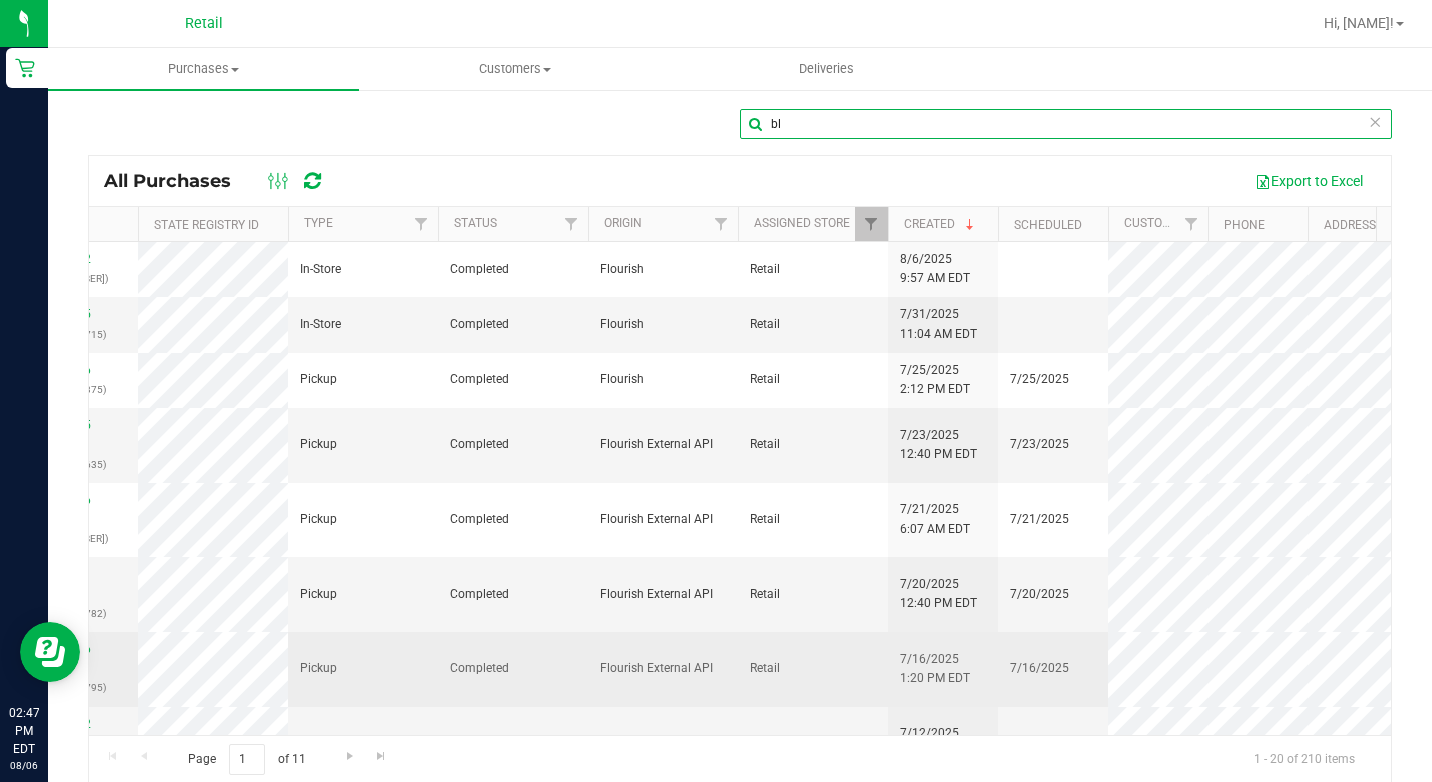 type on "b" 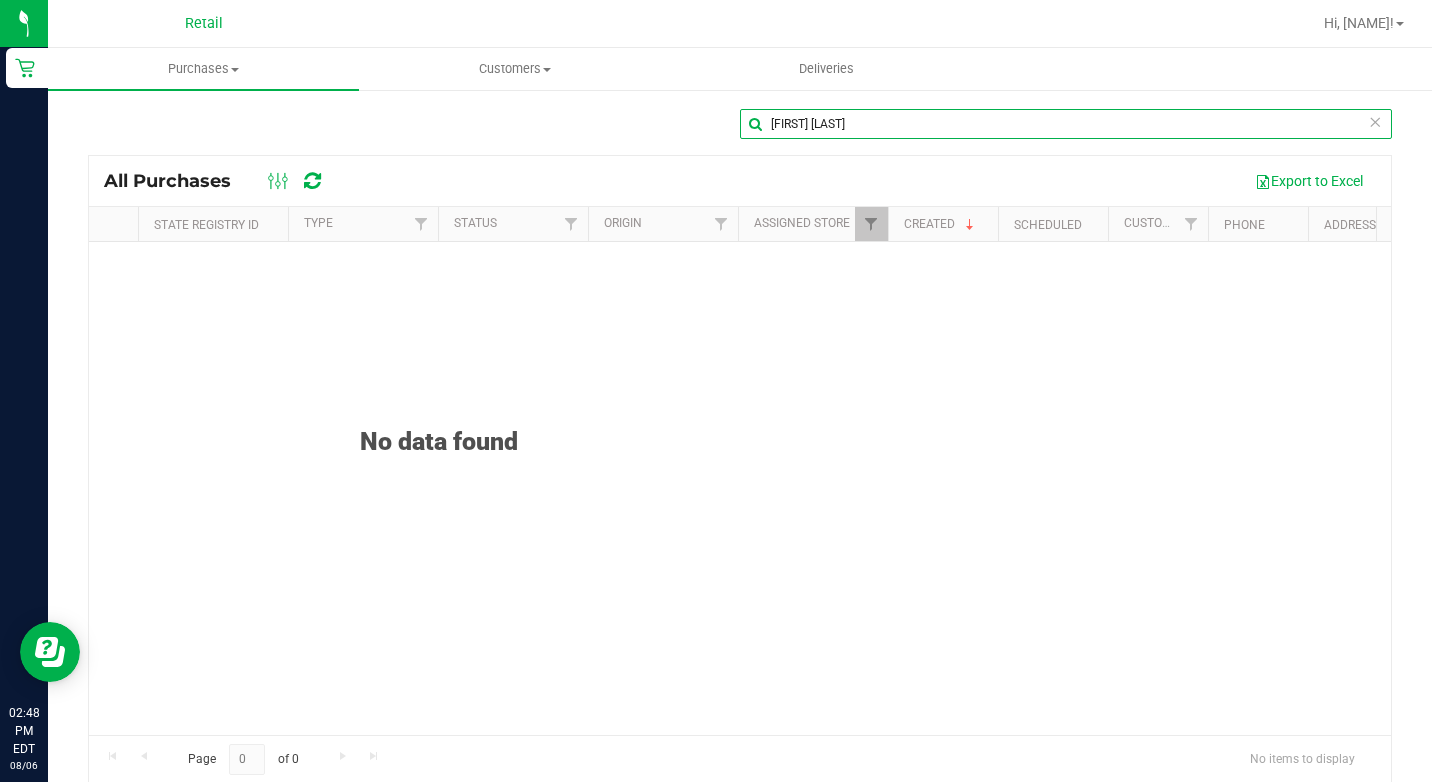 scroll, scrollTop: 0, scrollLeft: 63, axis: horizontal 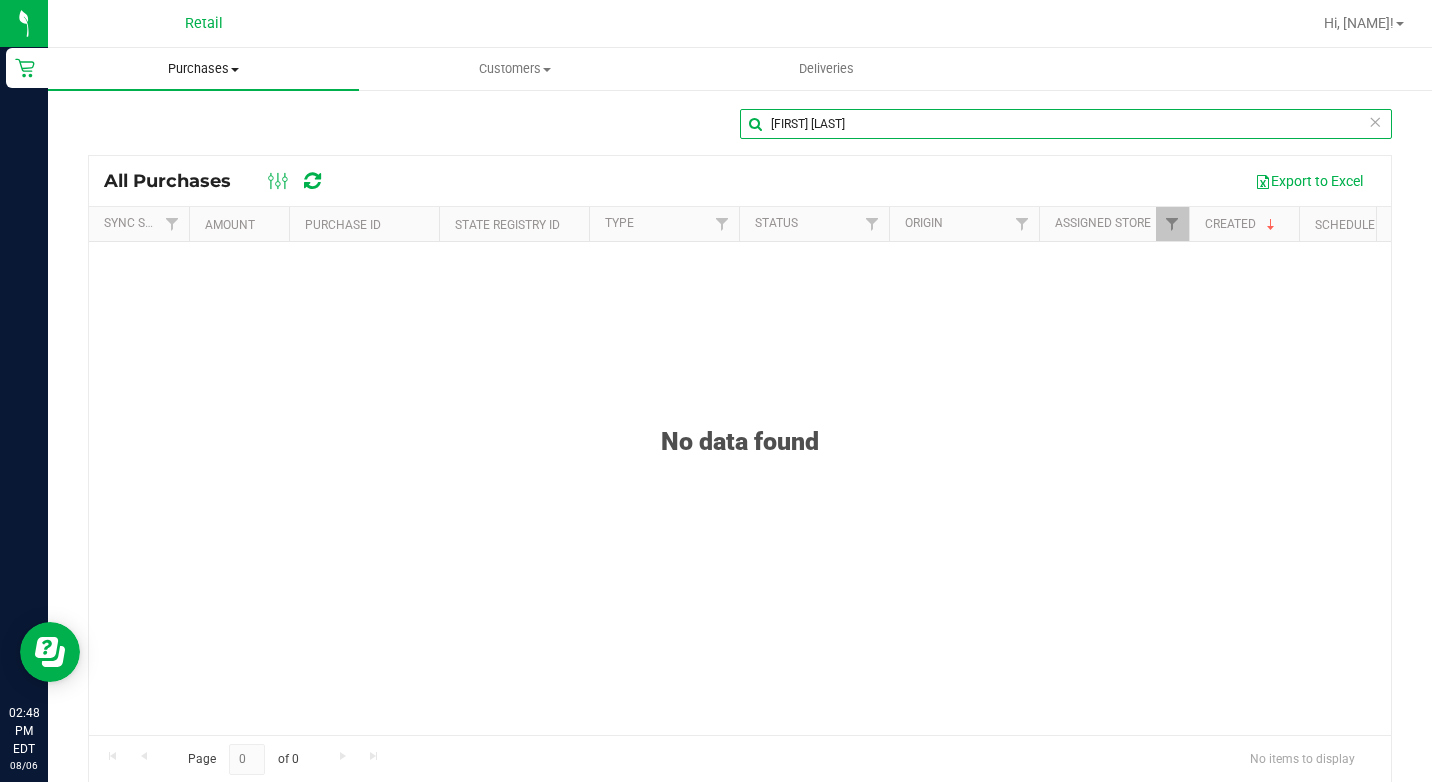 type on "[FIRST] [LAST]" 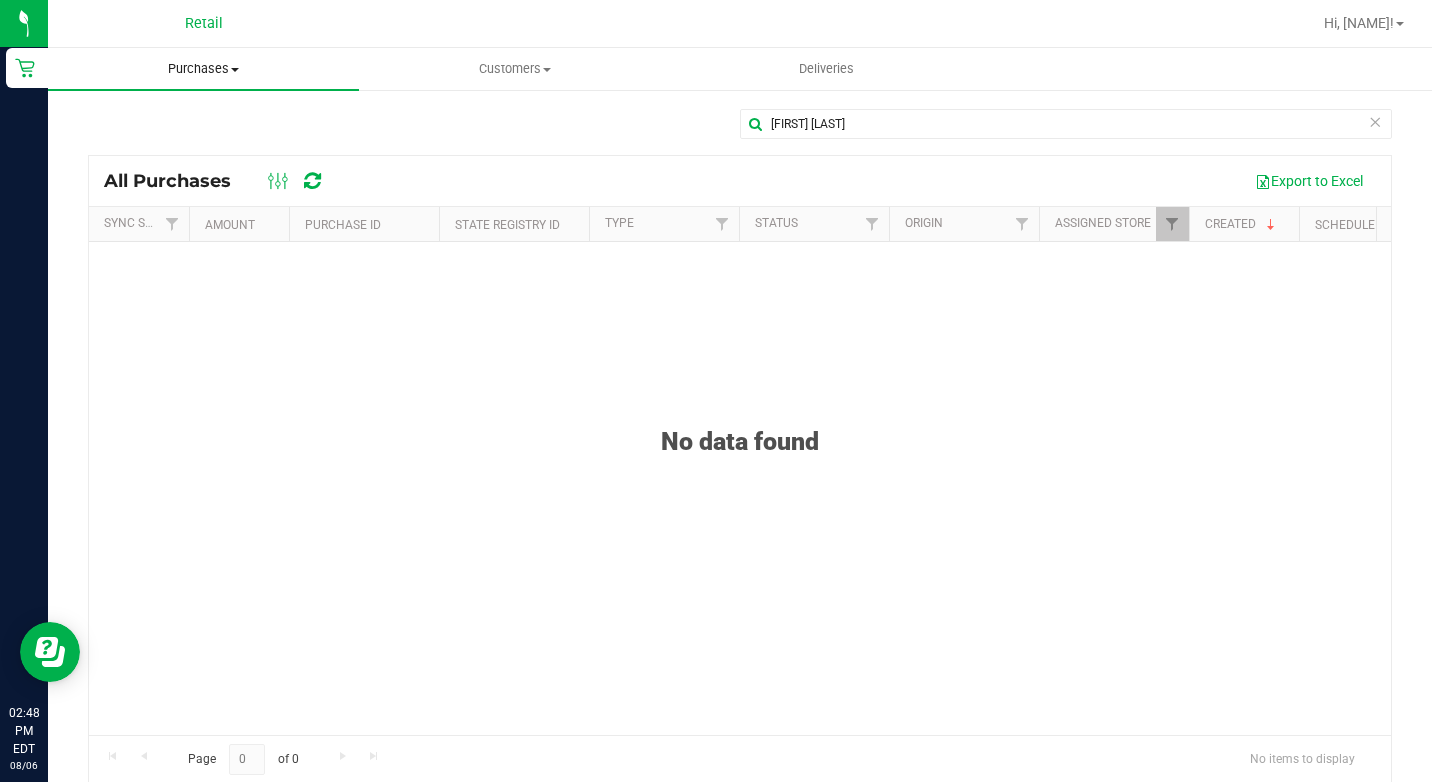 click on "Purchases" at bounding box center [203, 69] 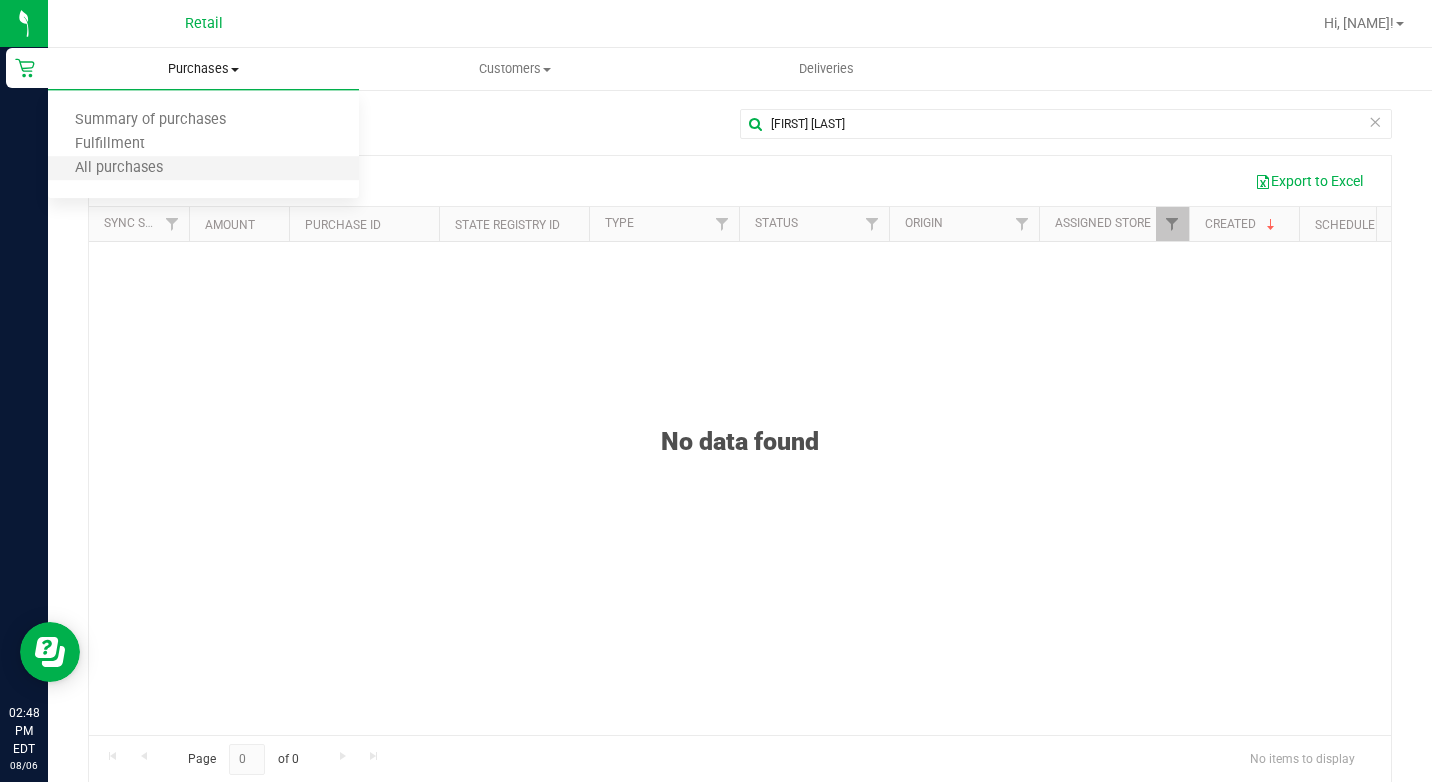 click on "All purchases" at bounding box center (203, 169) 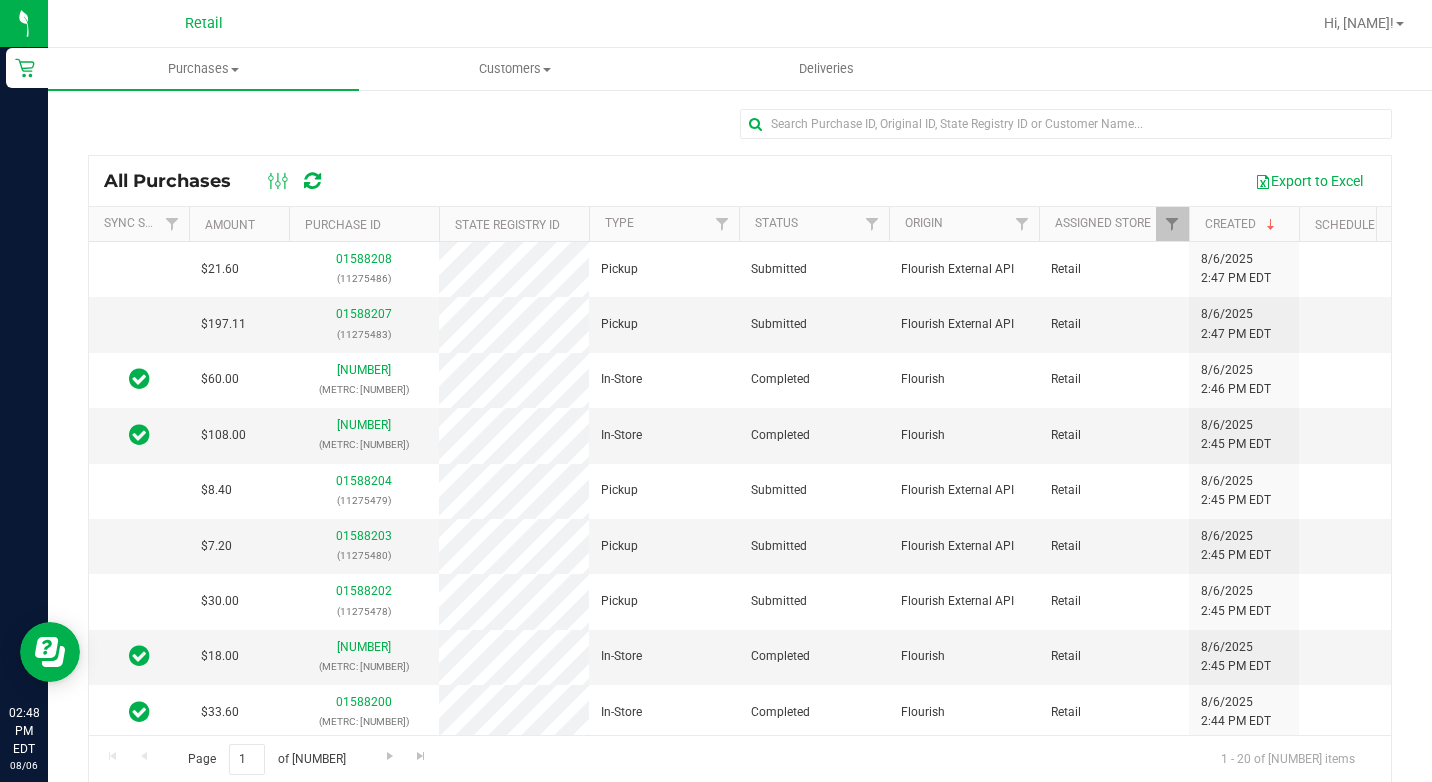 scroll, scrollTop: 0, scrollLeft: 147, axis: horizontal 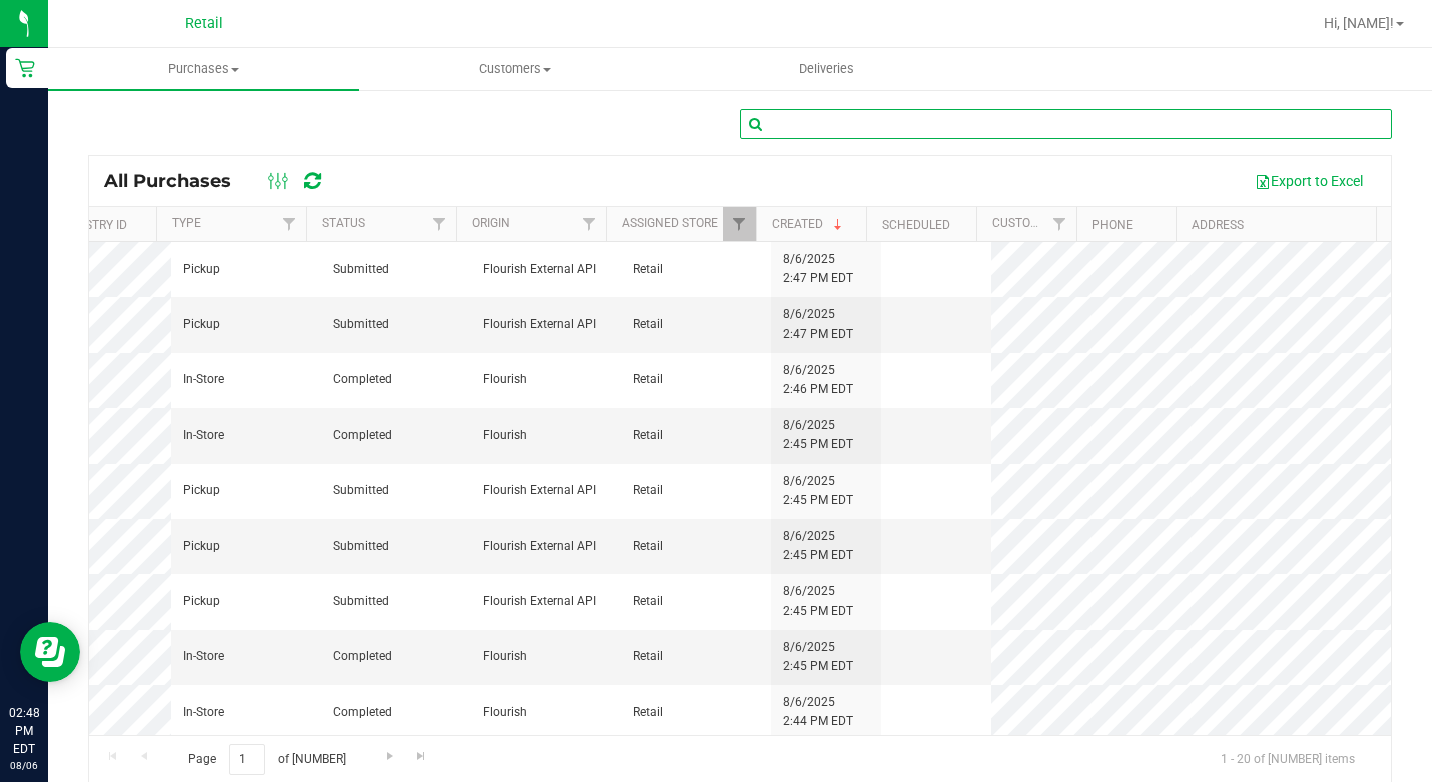 click at bounding box center [1066, 124] 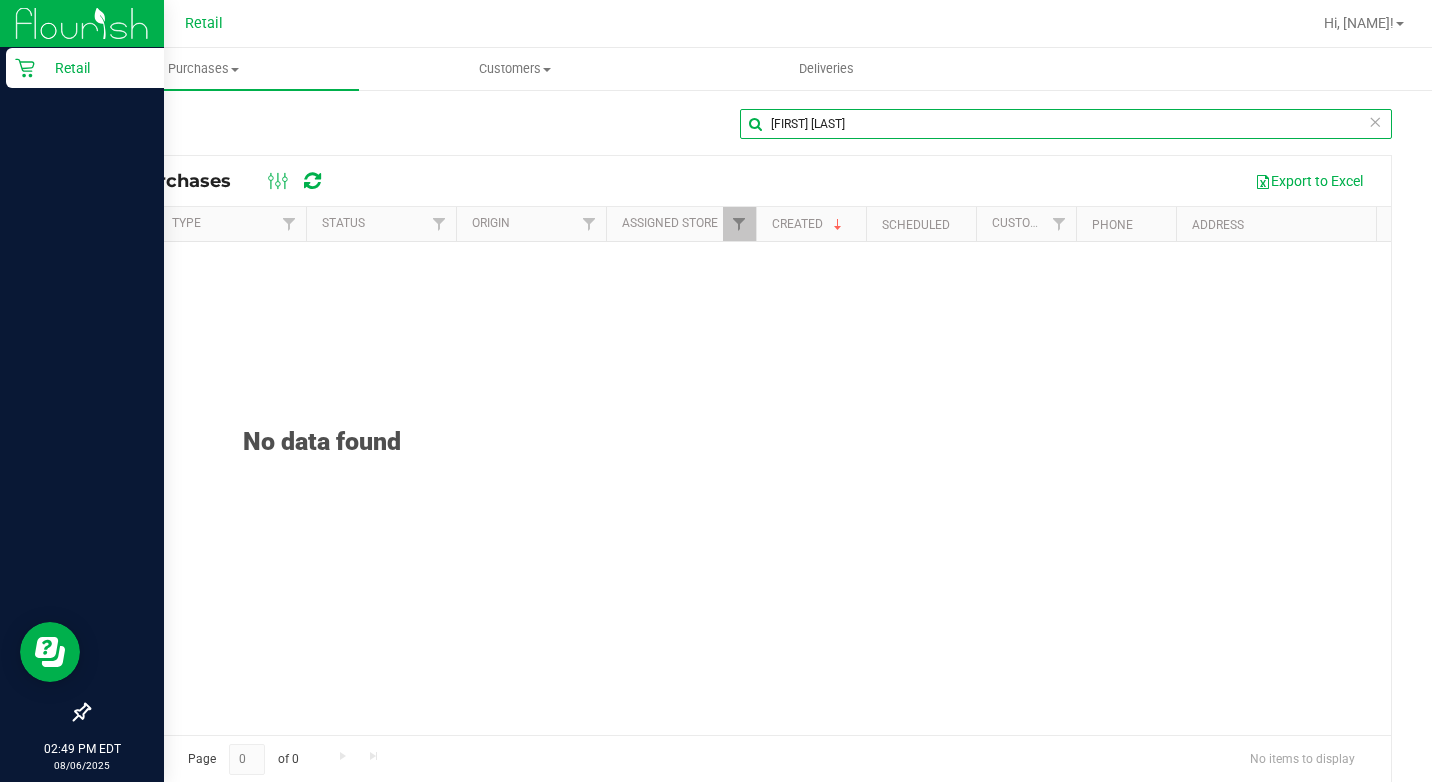type on "[FIRST] [LAST]" 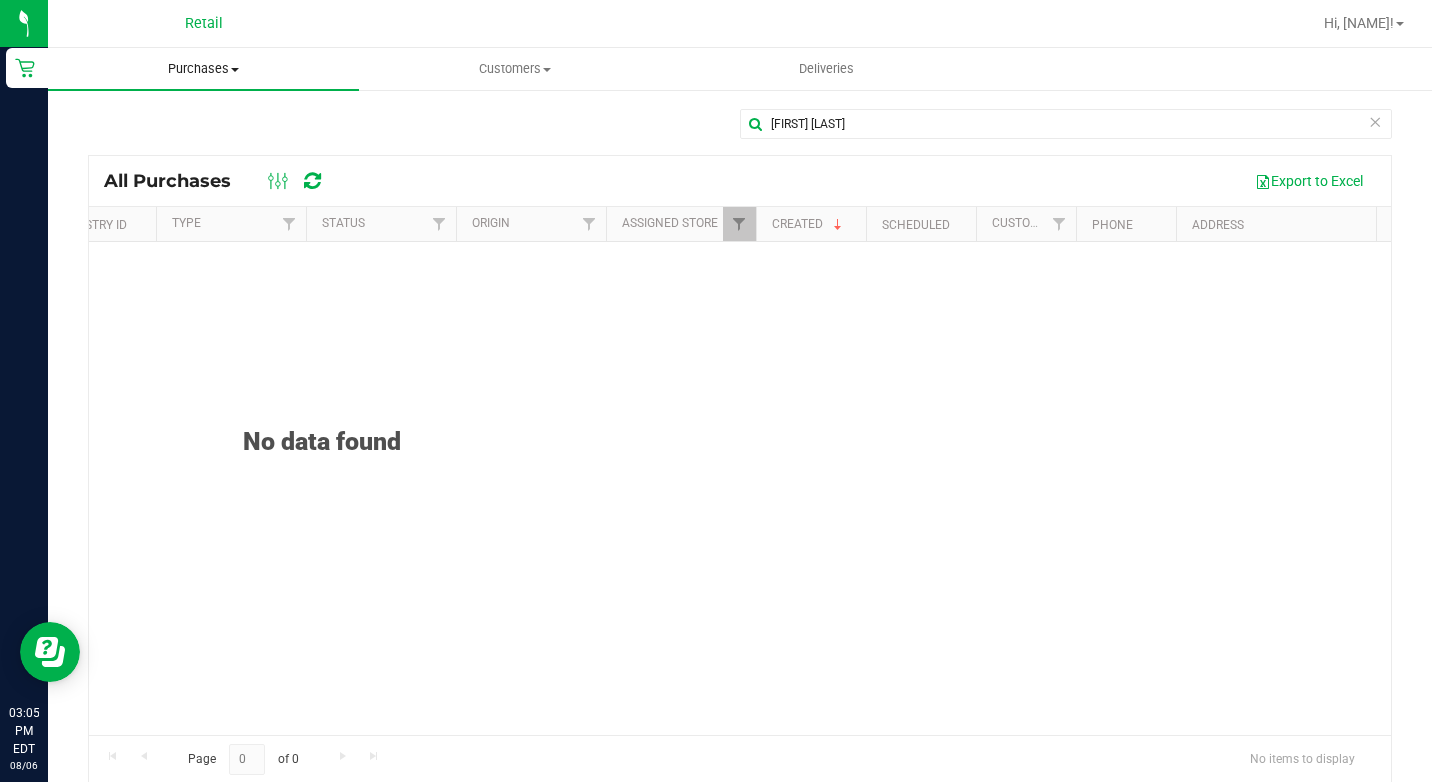 click on "Purchases" at bounding box center (203, 69) 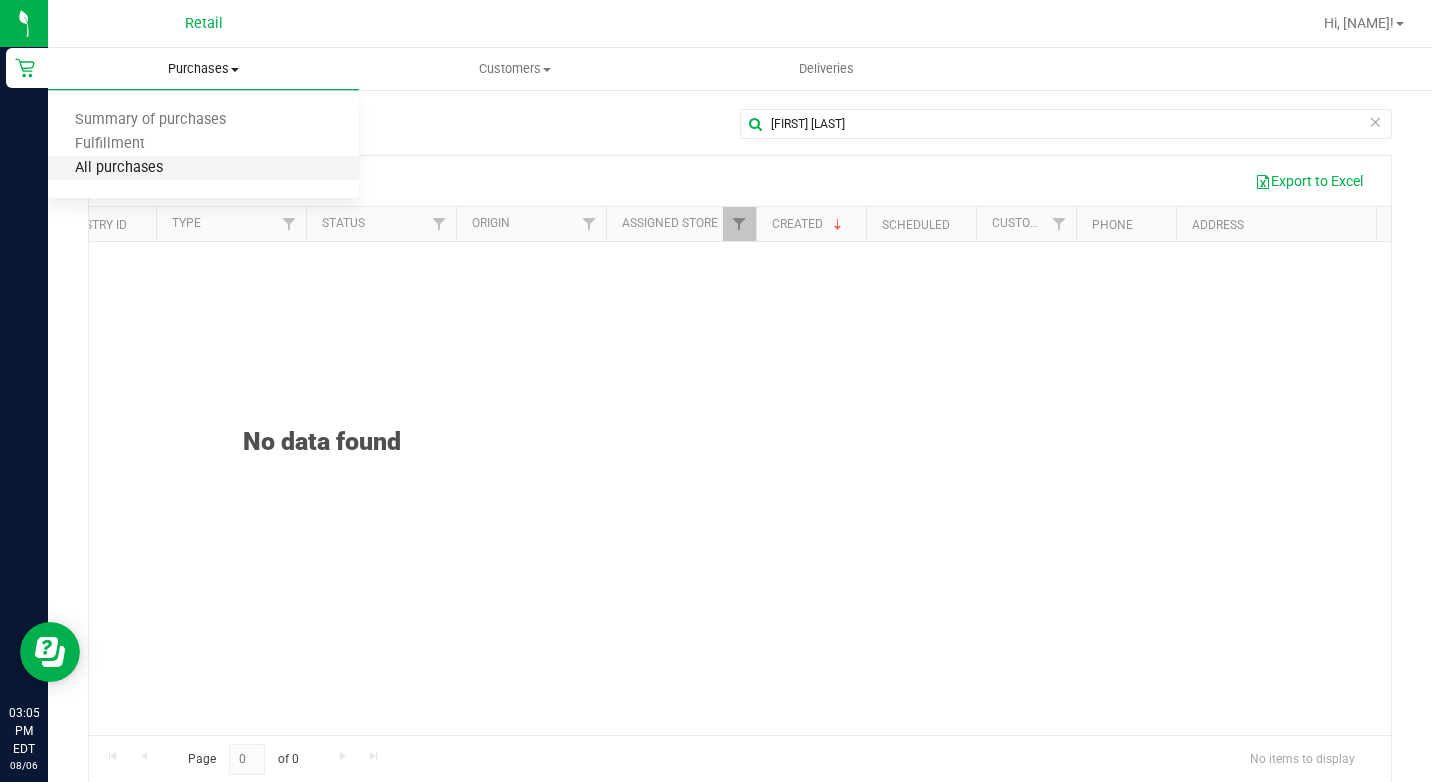 click on "All purchases" at bounding box center [119, 168] 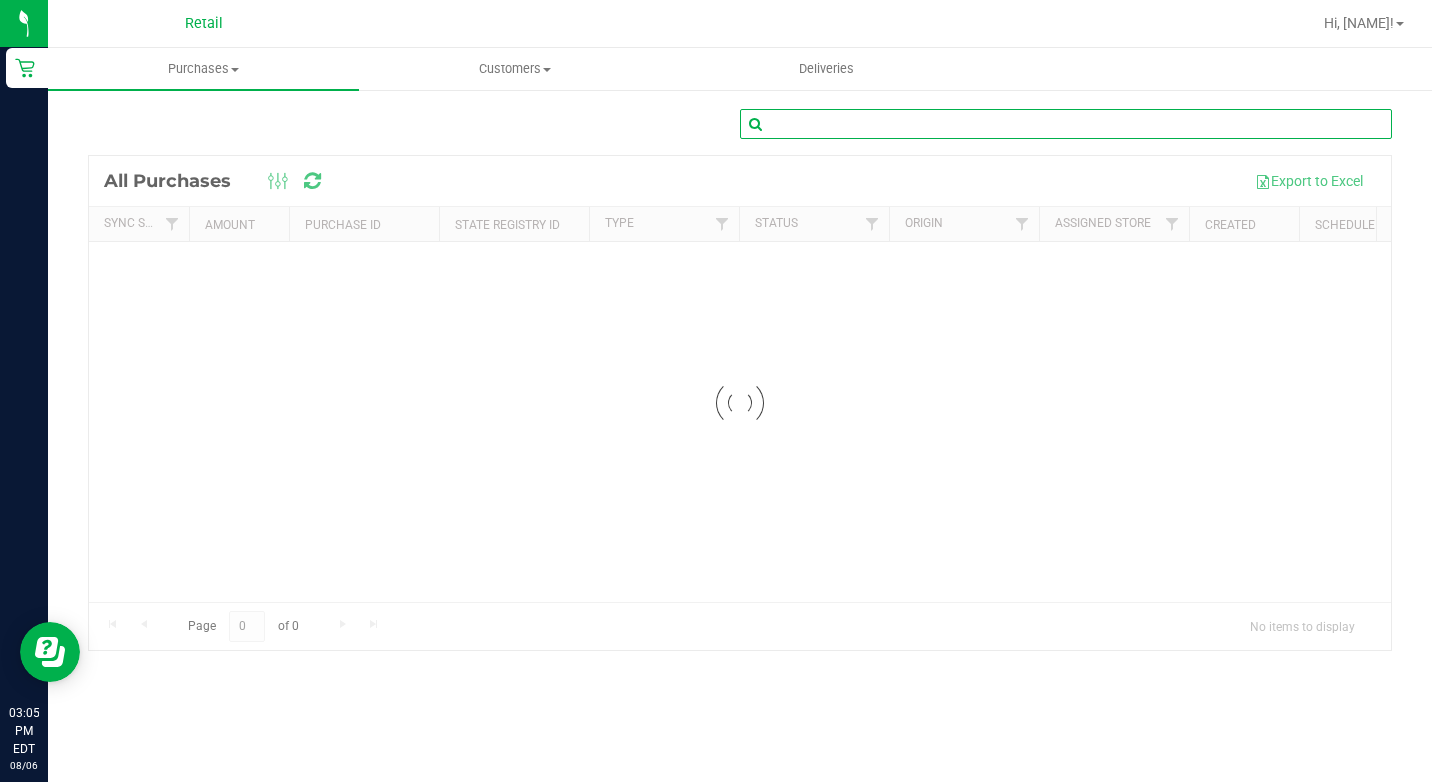 click at bounding box center [1066, 124] 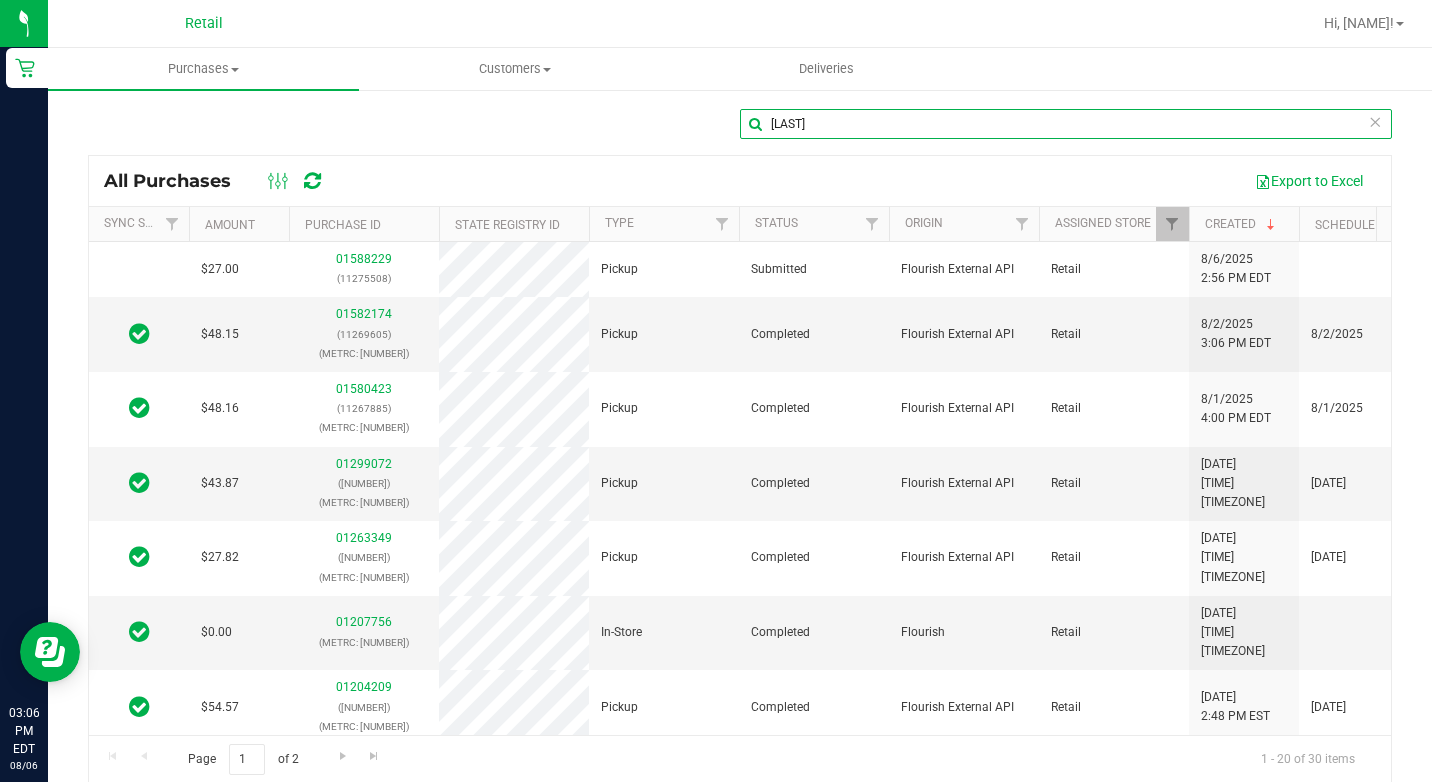scroll, scrollTop: 0, scrollLeft: 119, axis: horizontal 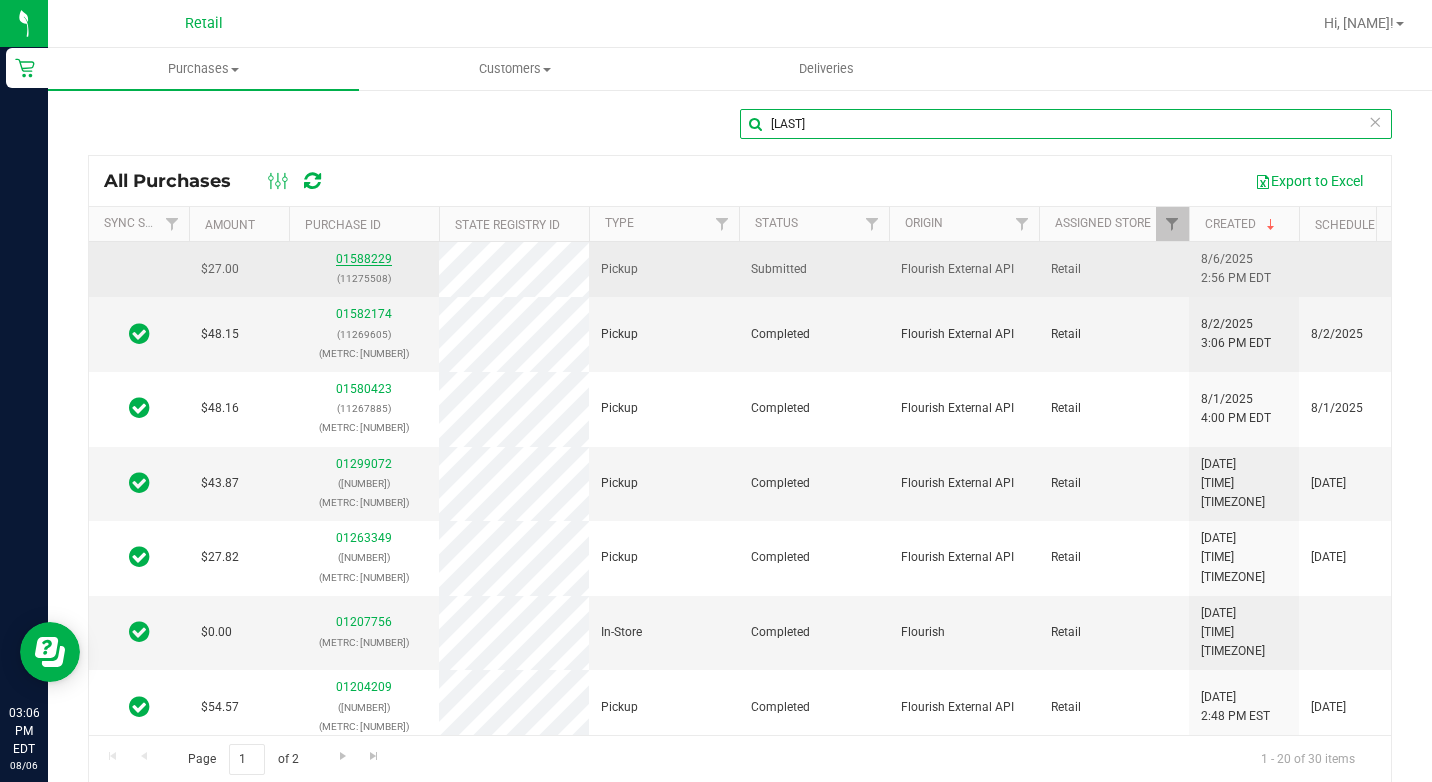 type on "[LAST]" 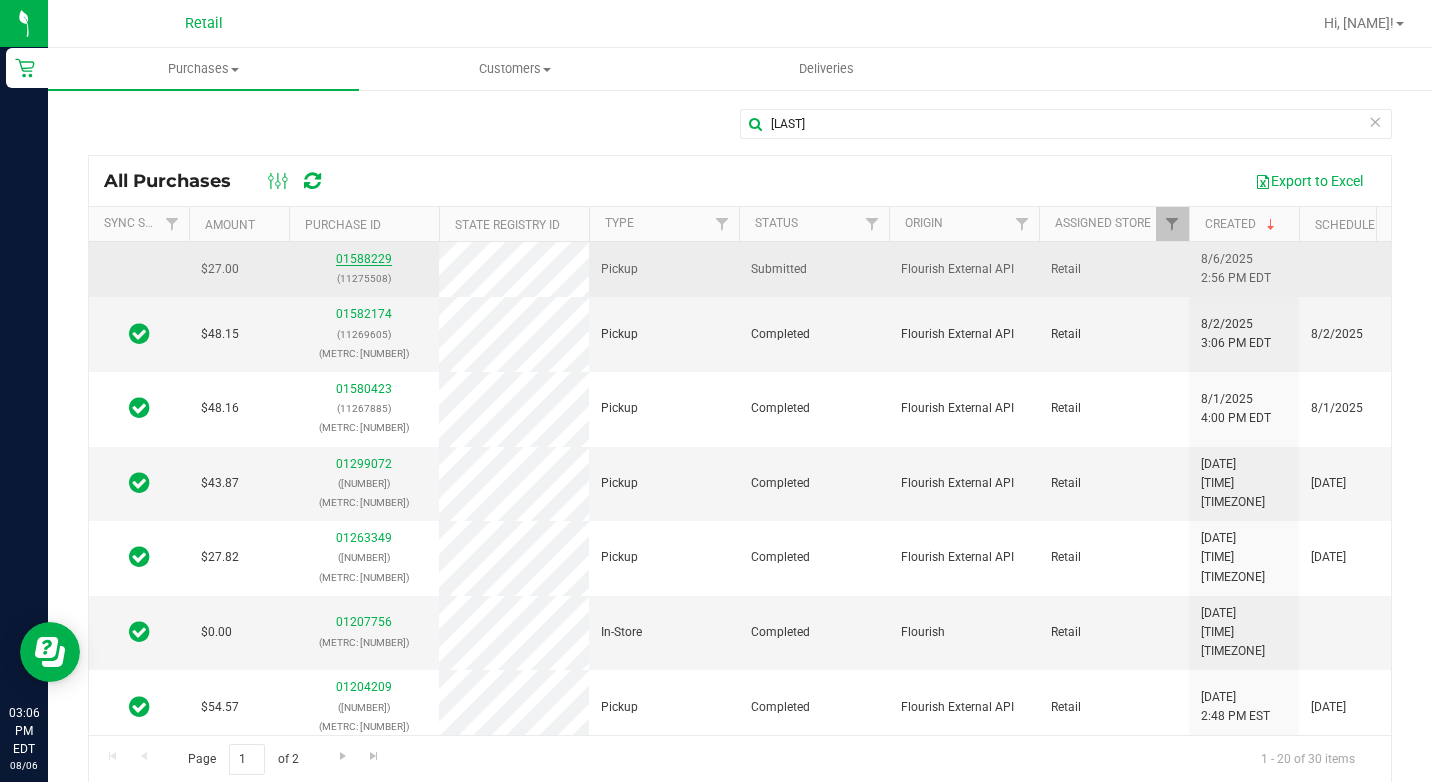 click on "01588229" at bounding box center [364, 259] 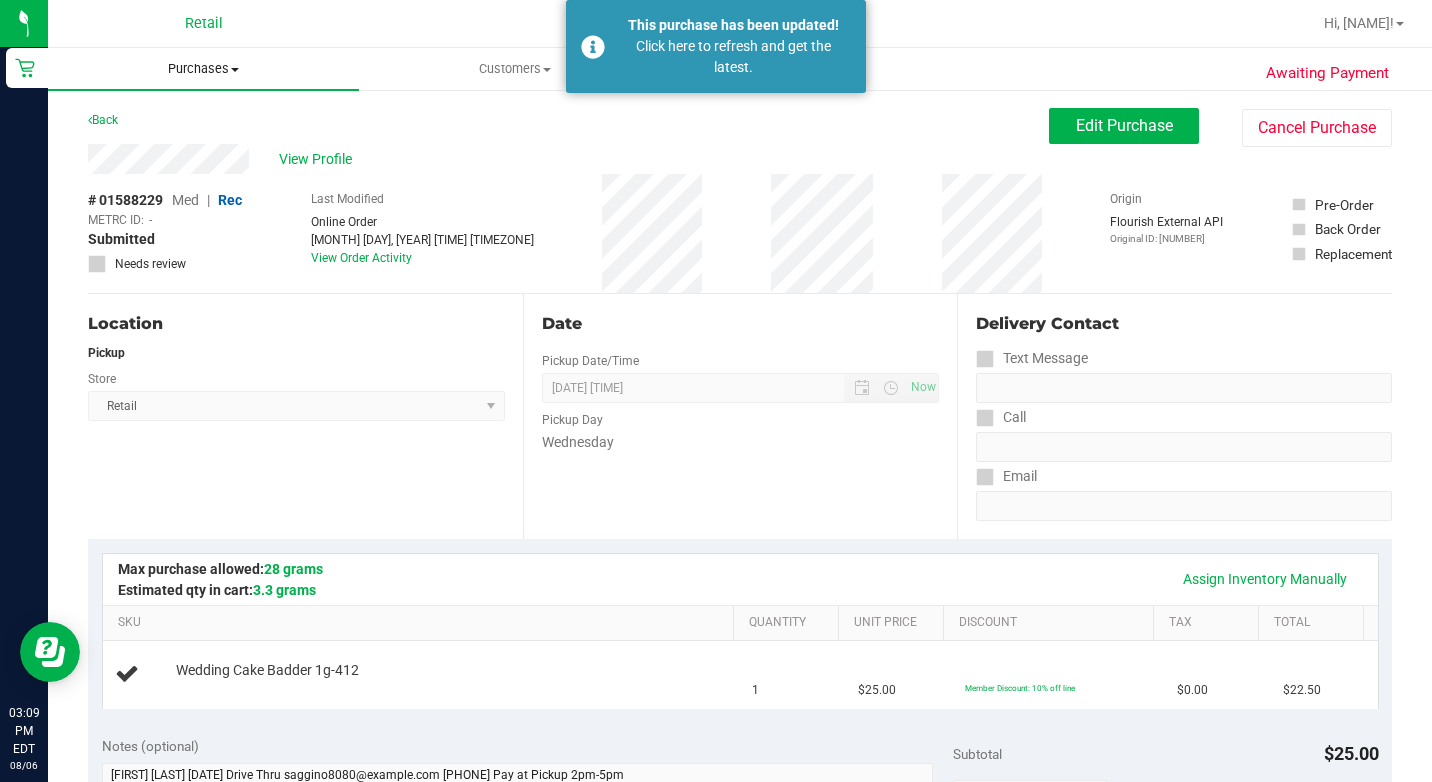 click on "Purchases" at bounding box center (203, 69) 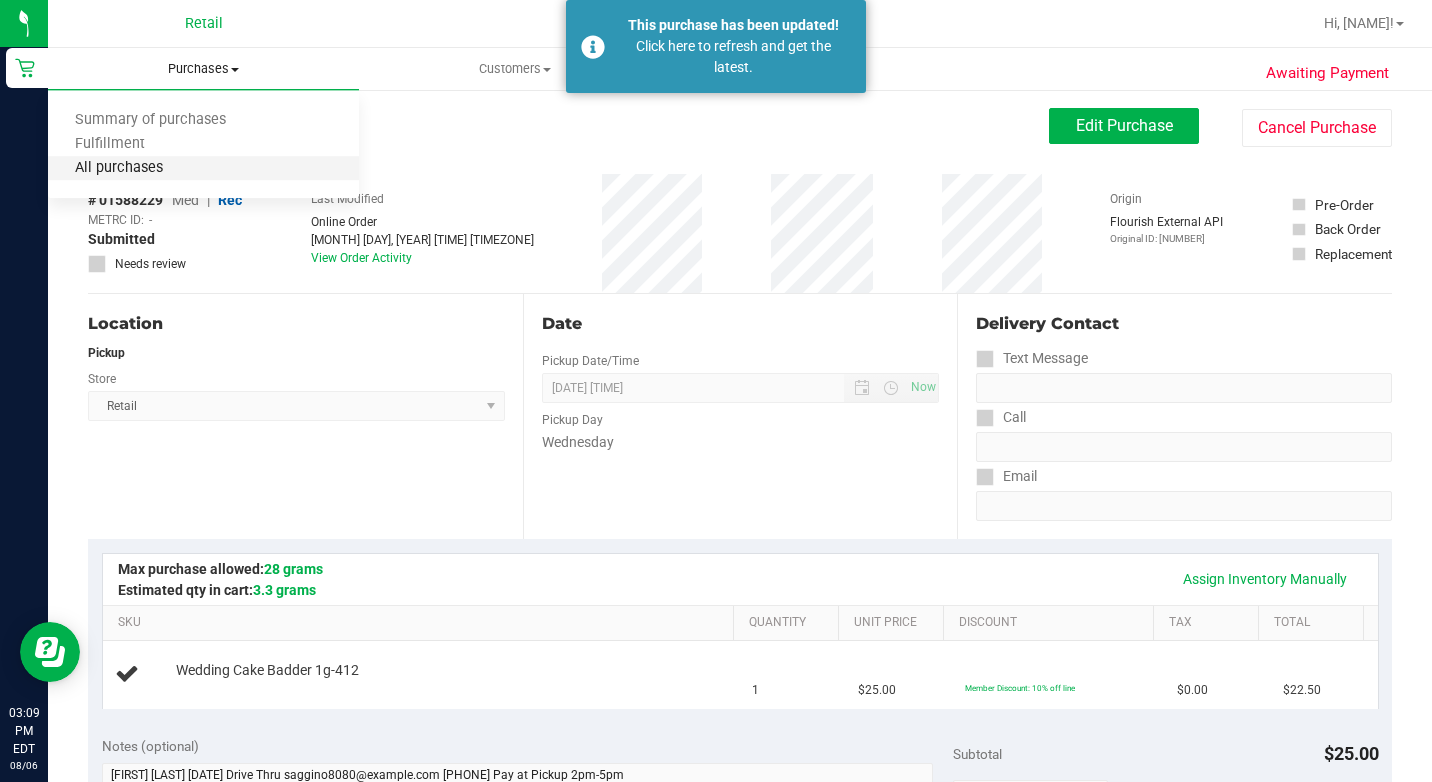 click on "All purchases" at bounding box center [119, 168] 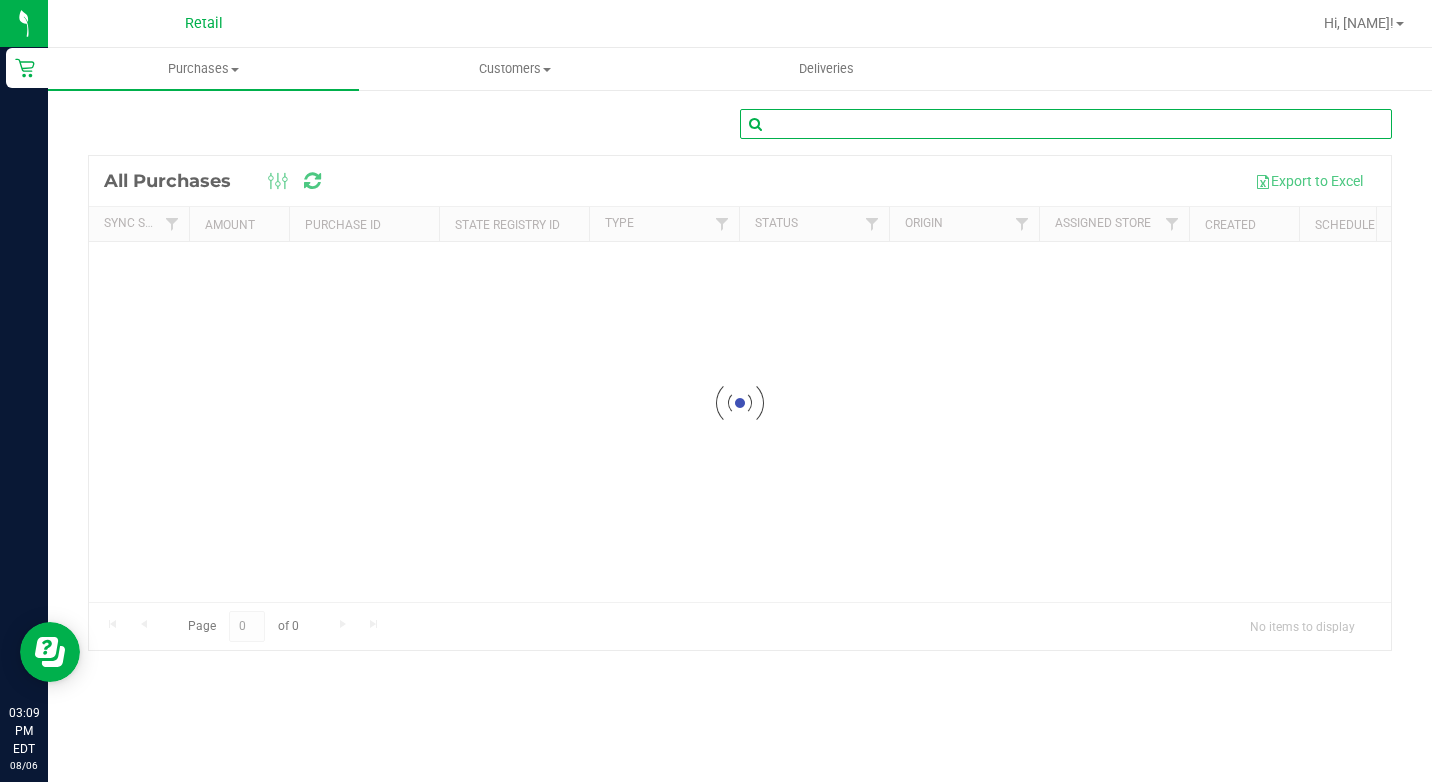 click at bounding box center (1066, 124) 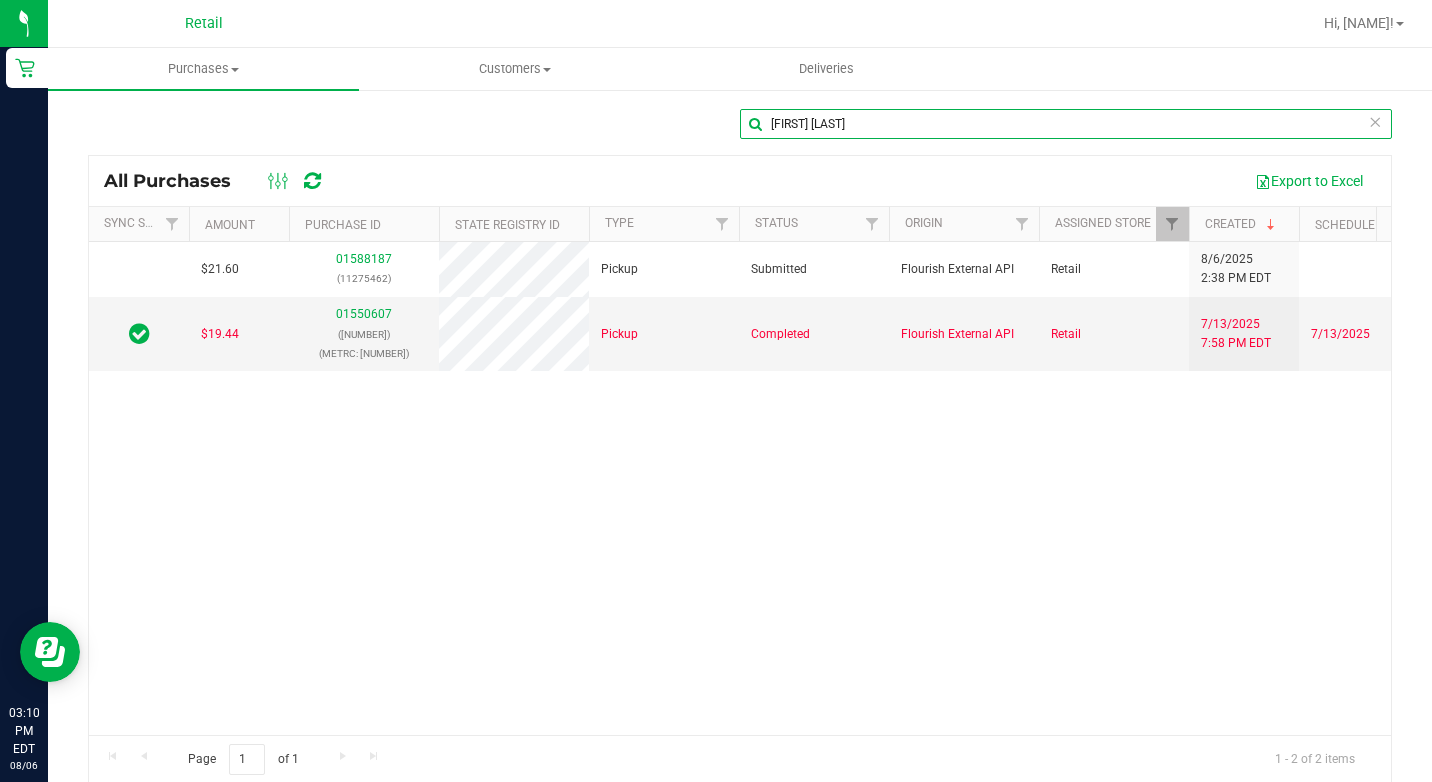scroll, scrollTop: 0, scrollLeft: 145, axis: horizontal 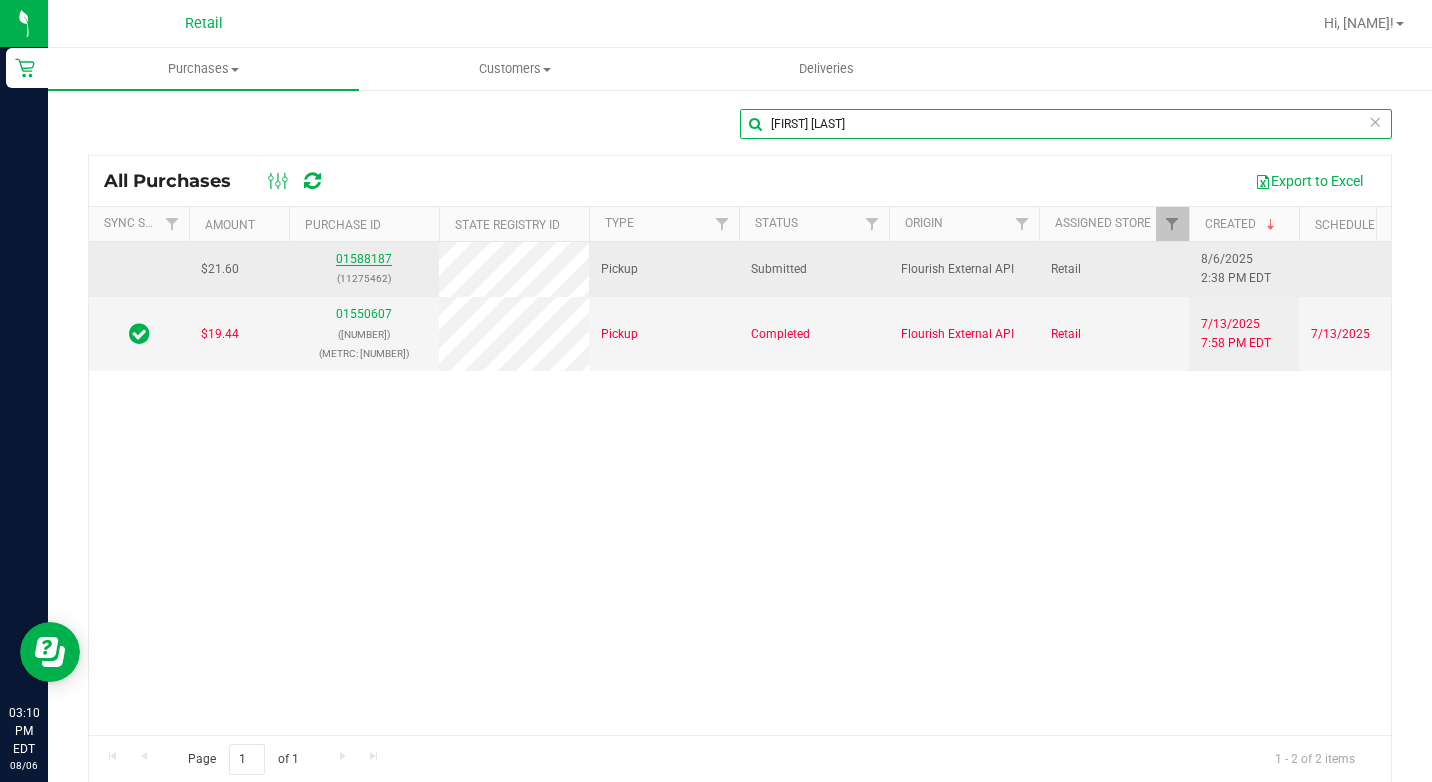 type on "[FIRST] [LAST]" 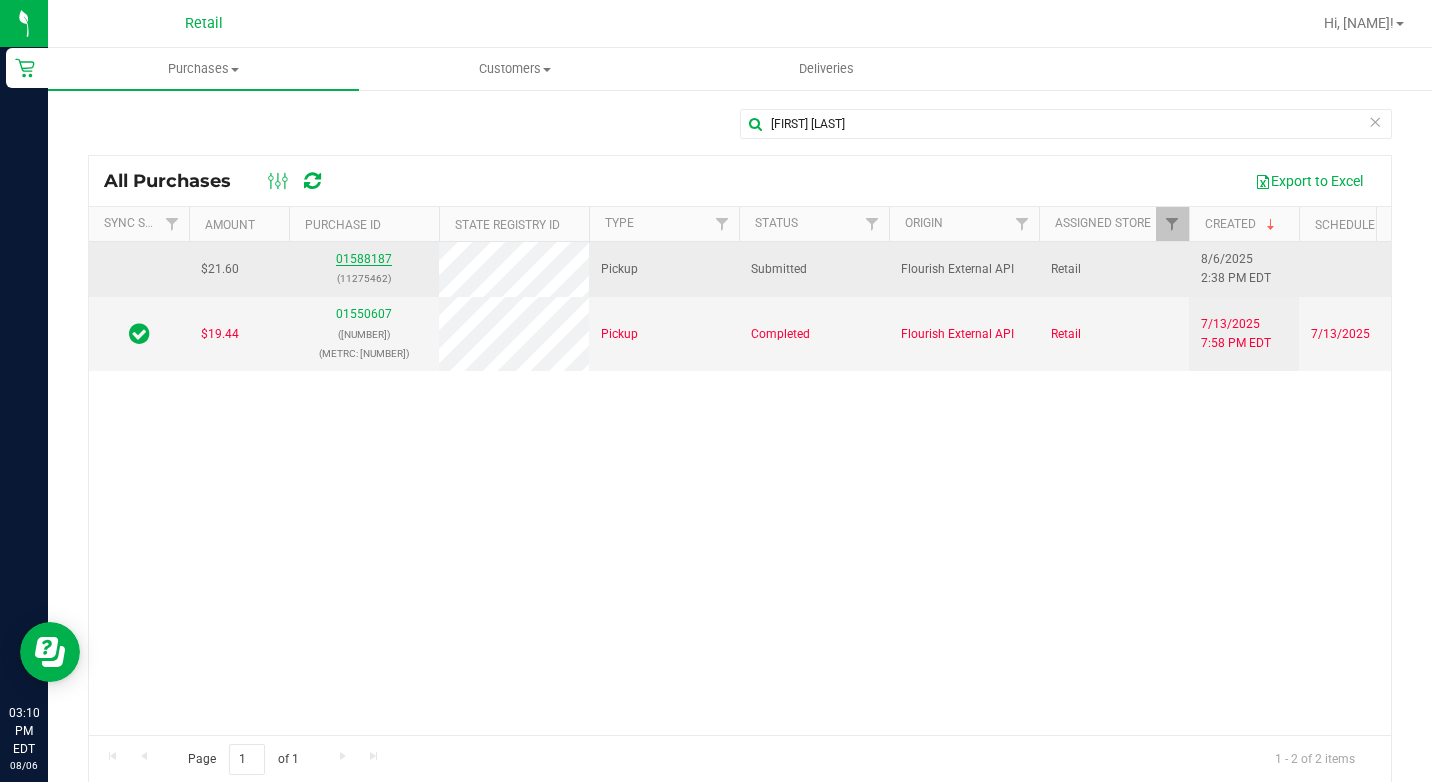 click on "01588187" at bounding box center (364, 259) 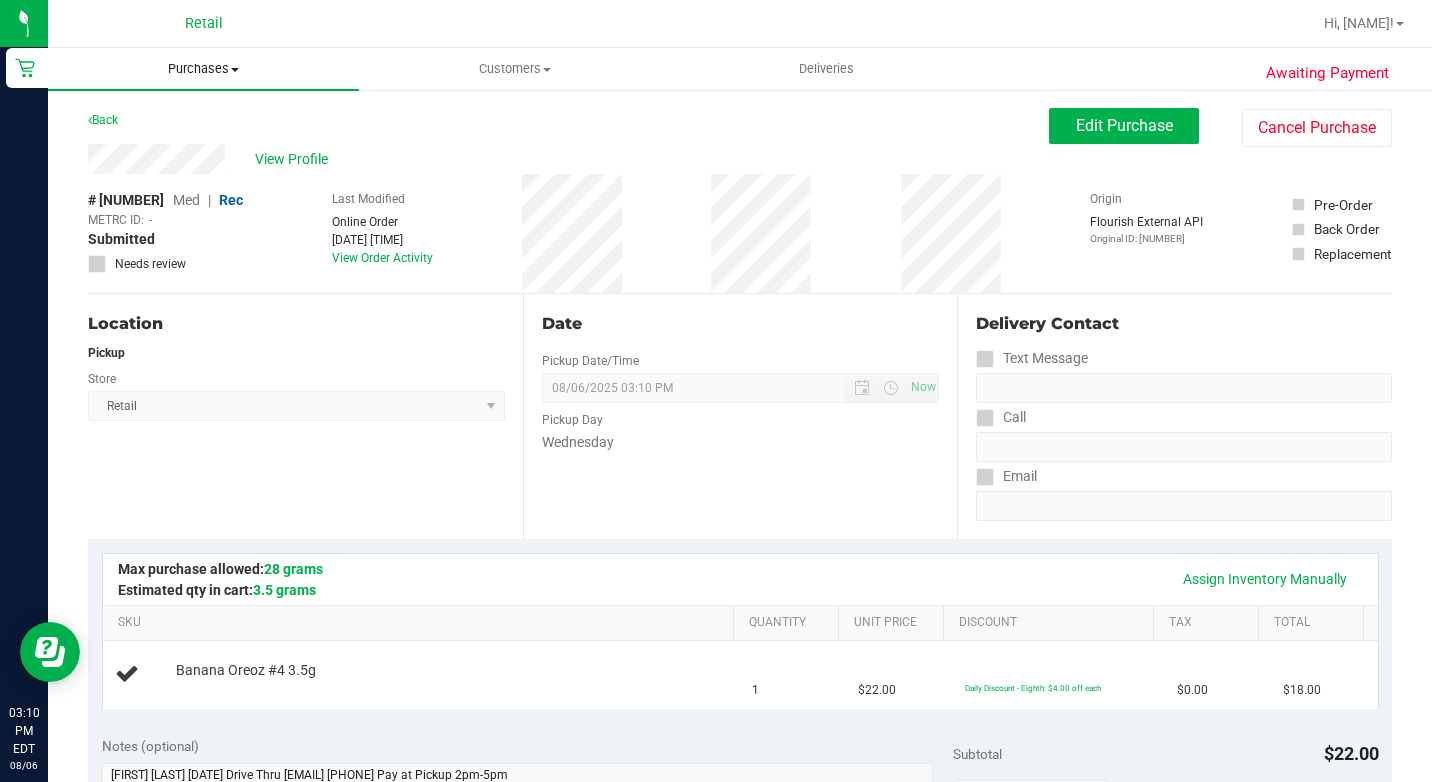 click on "Purchases" at bounding box center (203, 69) 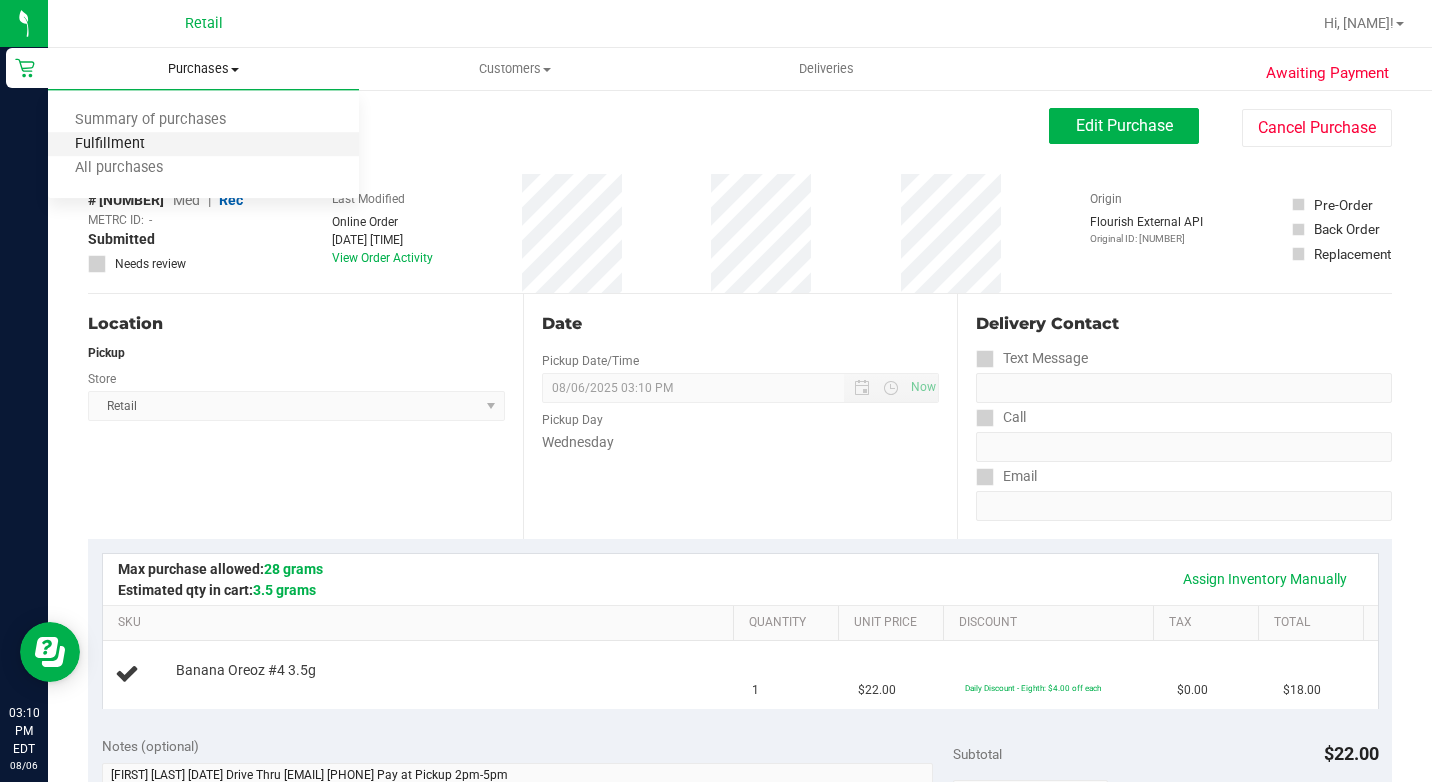 click on "Fulfillment" at bounding box center (110, 144) 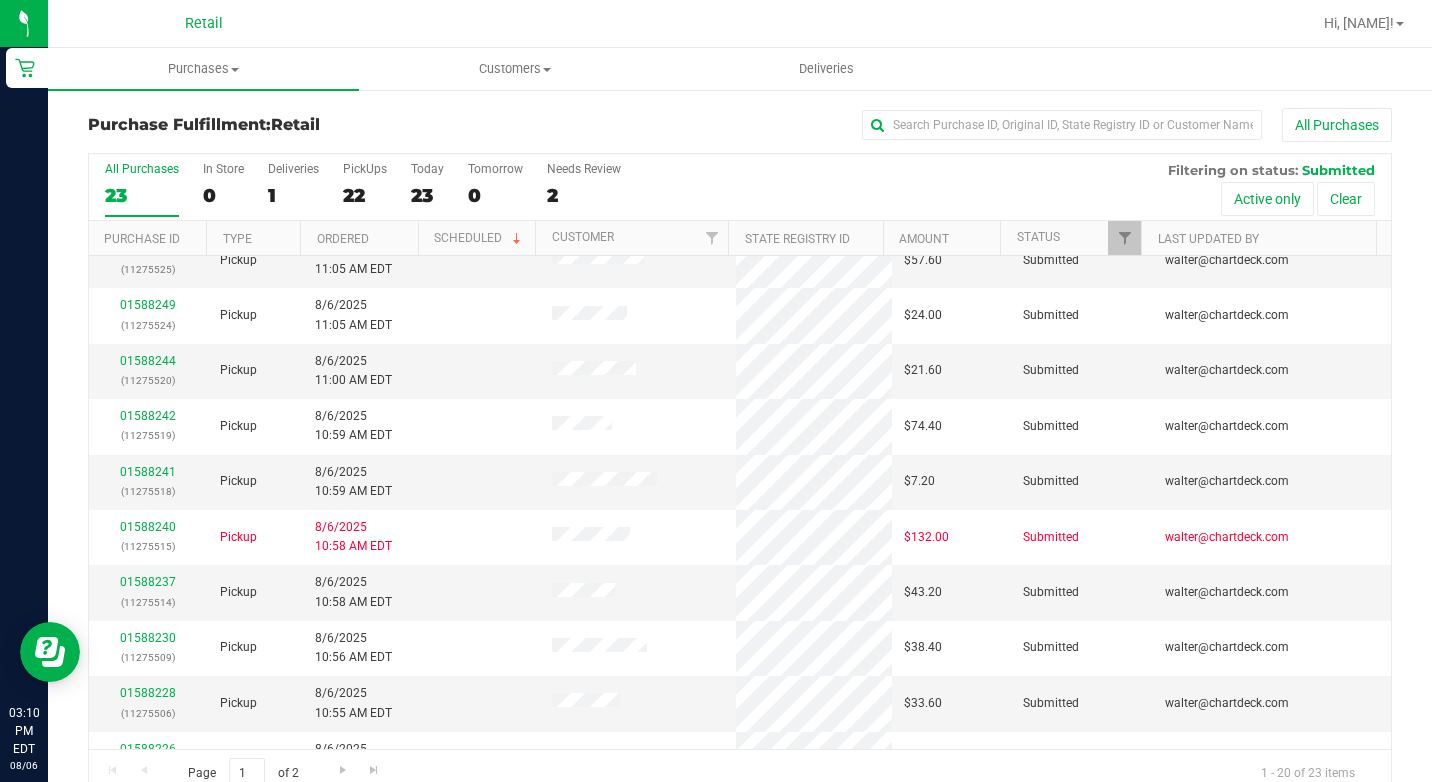 scroll, scrollTop: 0, scrollLeft: 0, axis: both 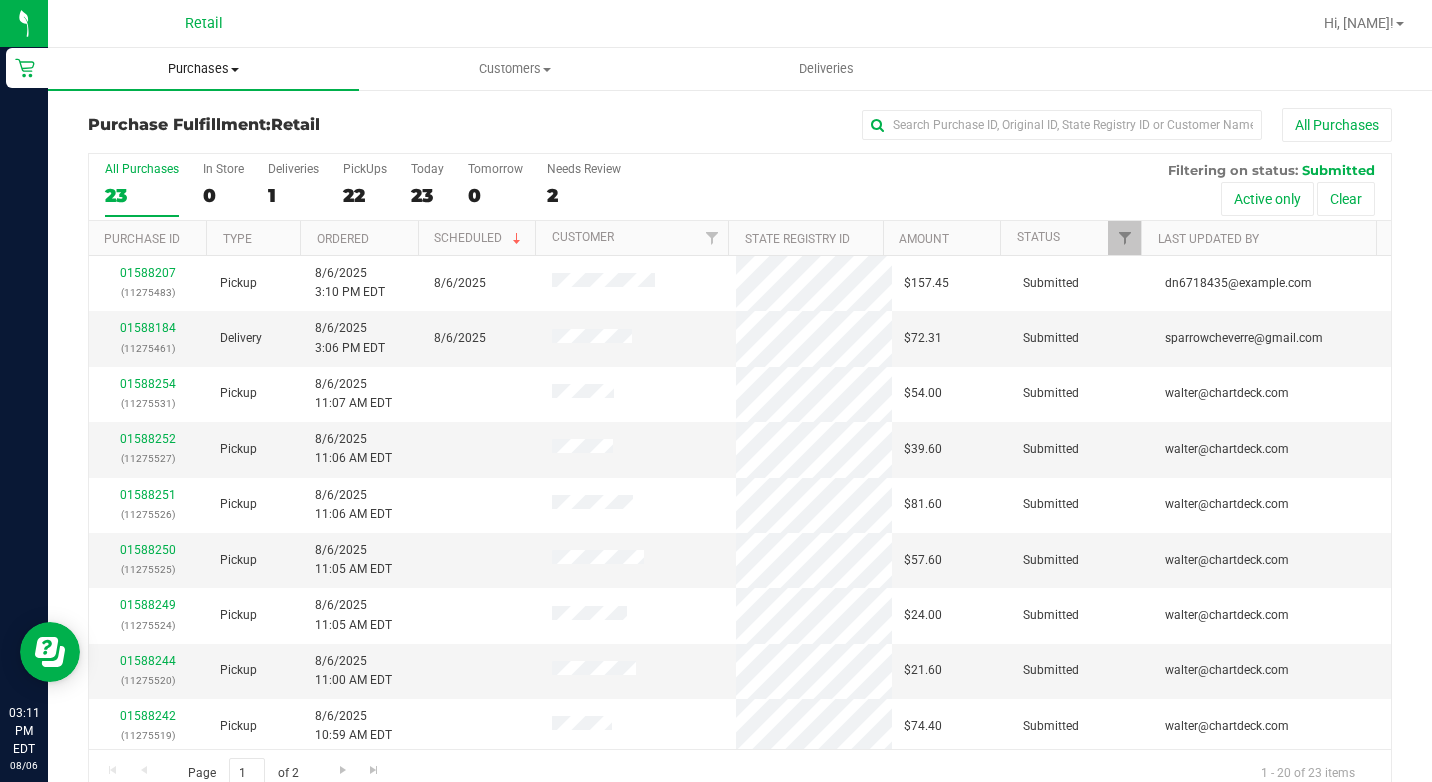 click on "Purchases" at bounding box center [203, 69] 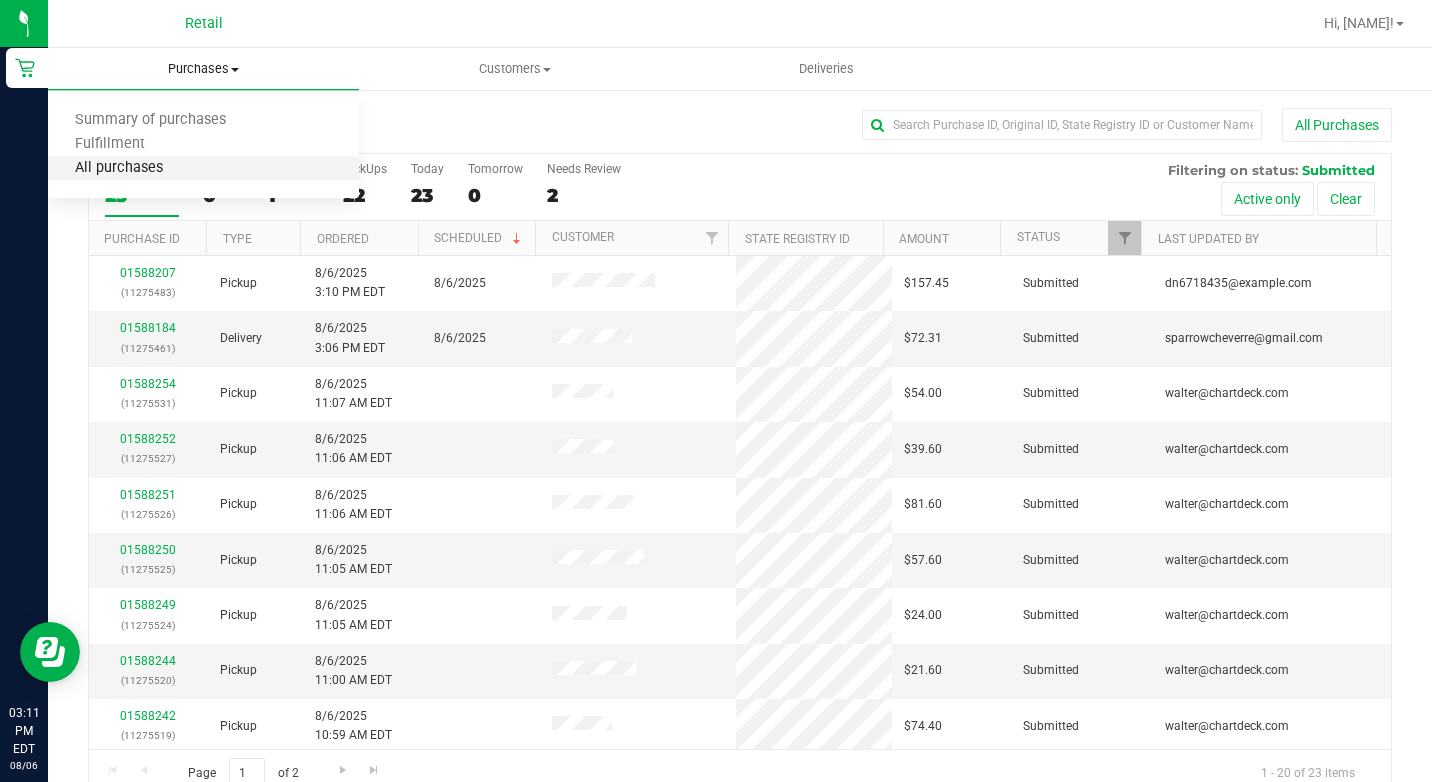 click on "All purchases" at bounding box center [119, 168] 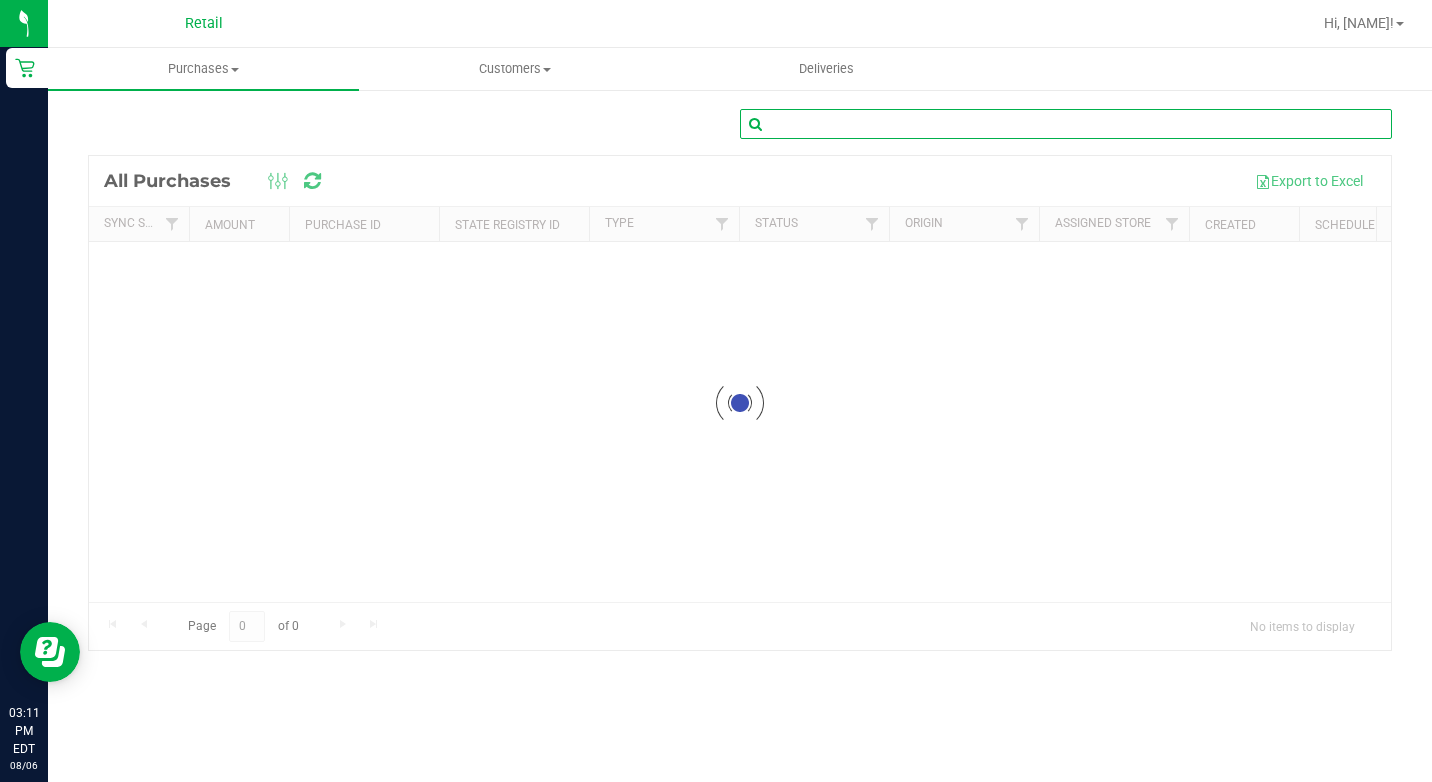 click at bounding box center (1066, 124) 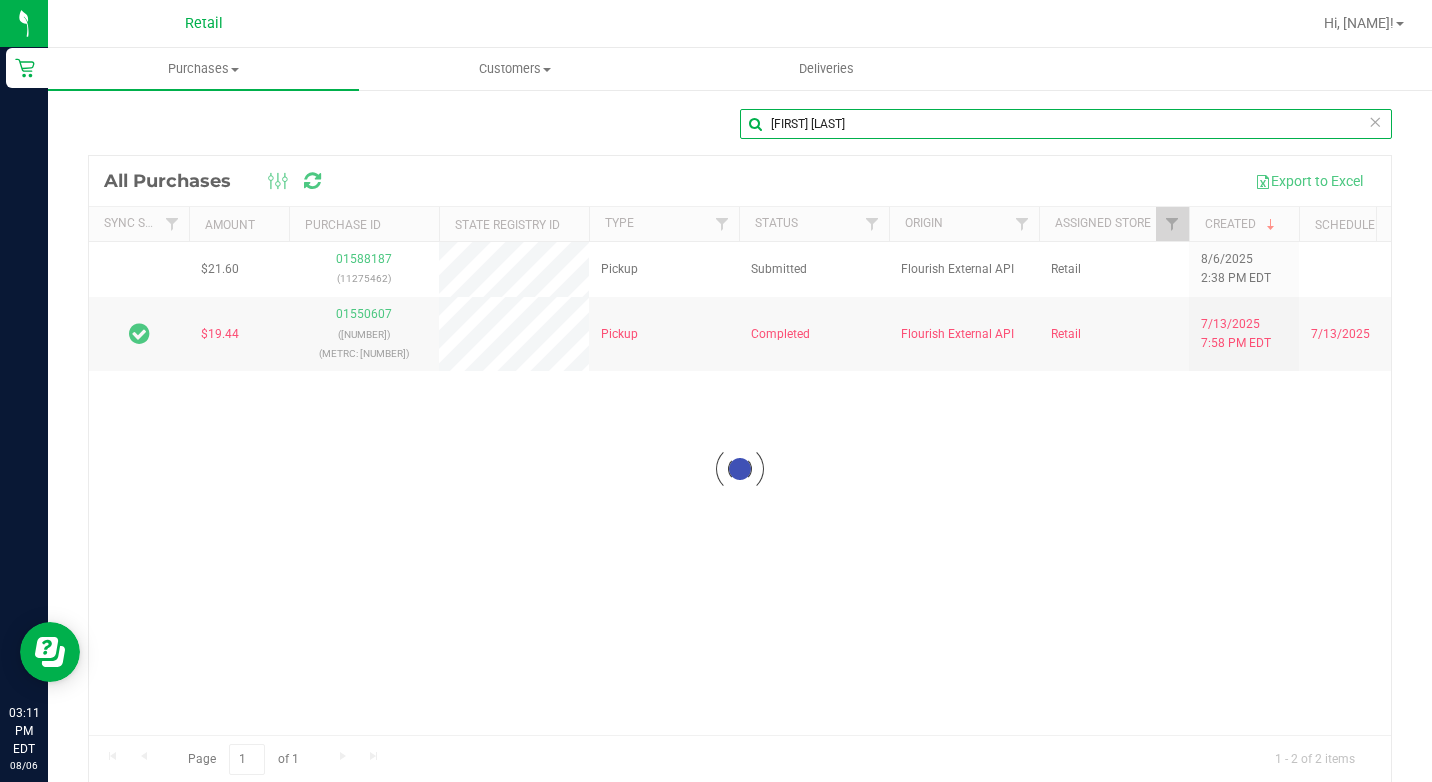 type on "[FIRST] [LAST]" 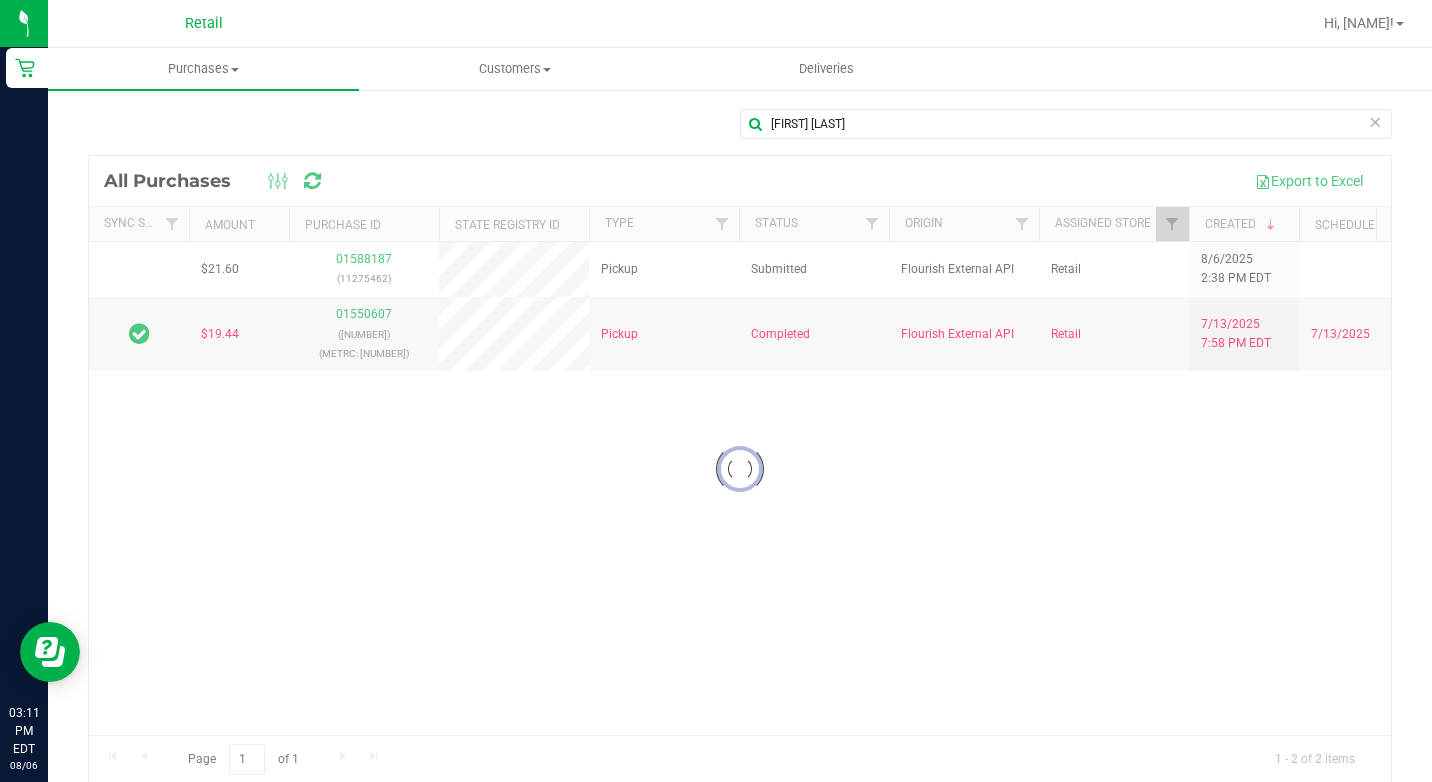 drag, startPoint x: 836, startPoint y: 724, endPoint x: 934, endPoint y: 707, distance: 99.46356 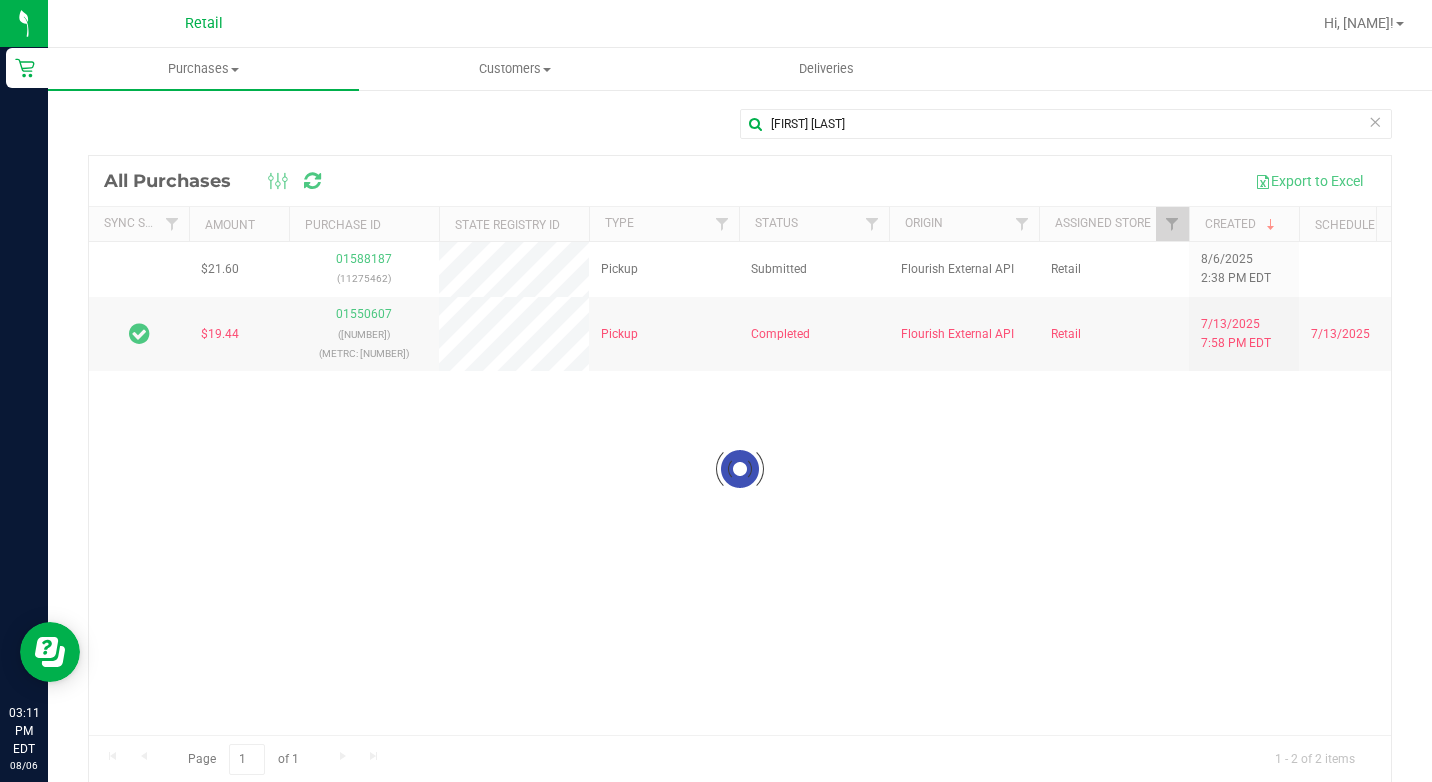 click at bounding box center [740, 469] 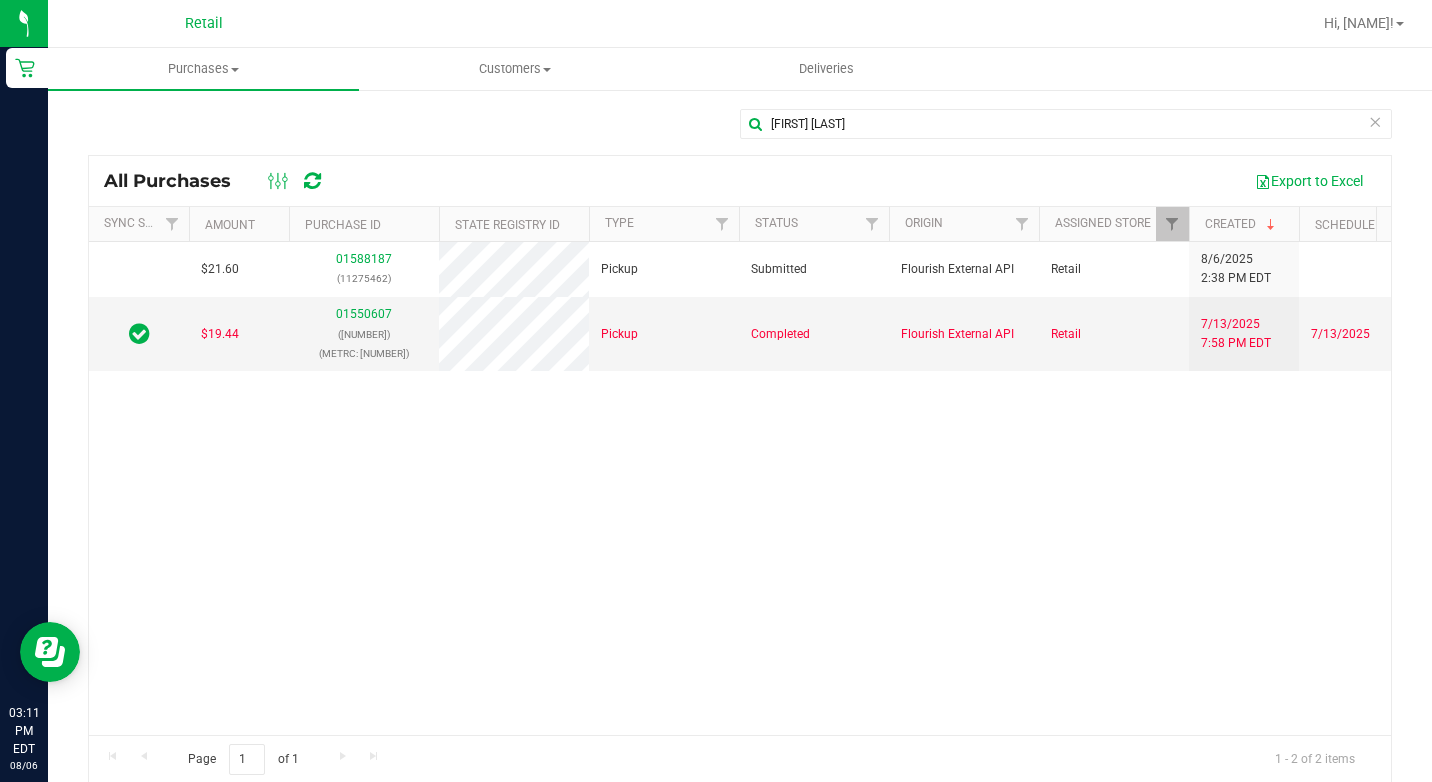 scroll, scrollTop: 0, scrollLeft: 42, axis: horizontal 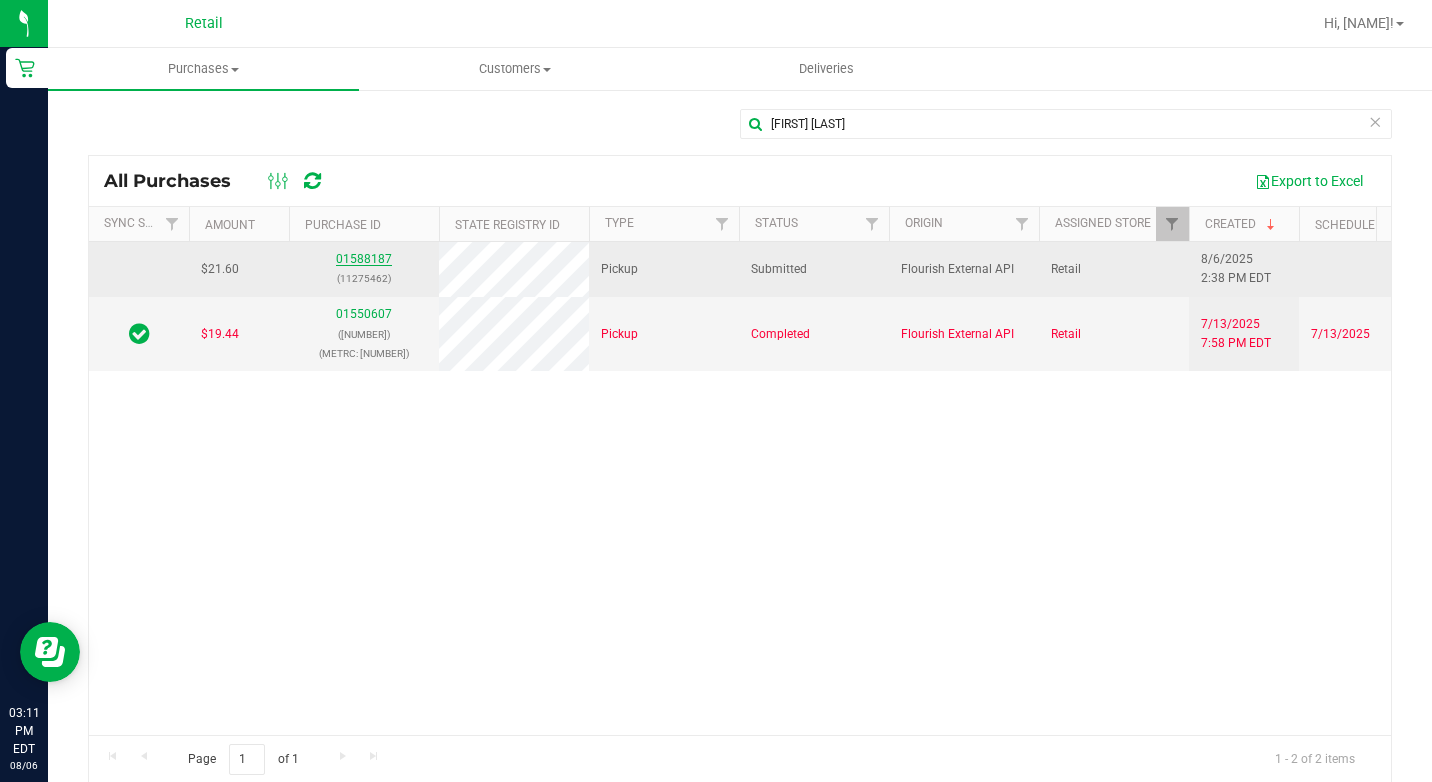 click on "01588187" at bounding box center (364, 259) 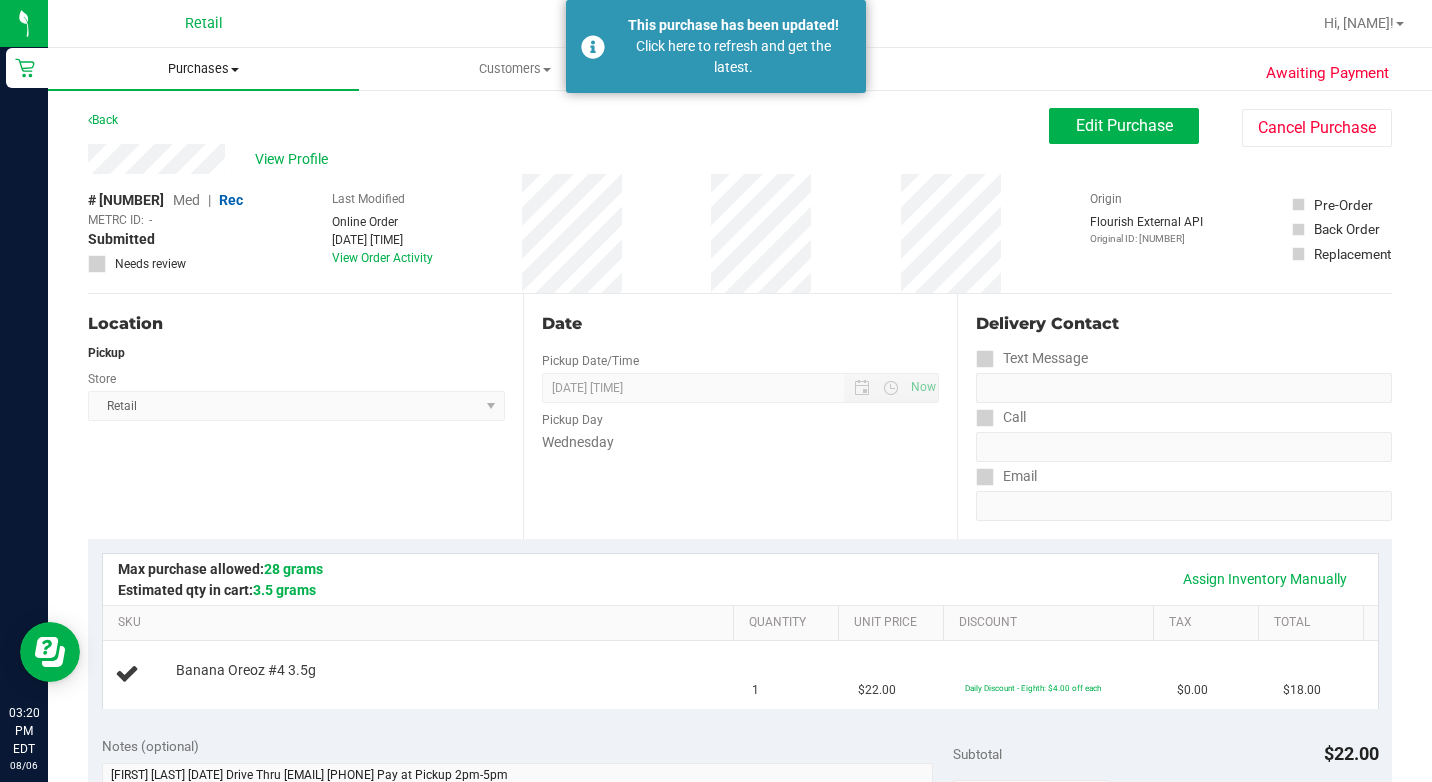 click on "Purchases" at bounding box center [203, 69] 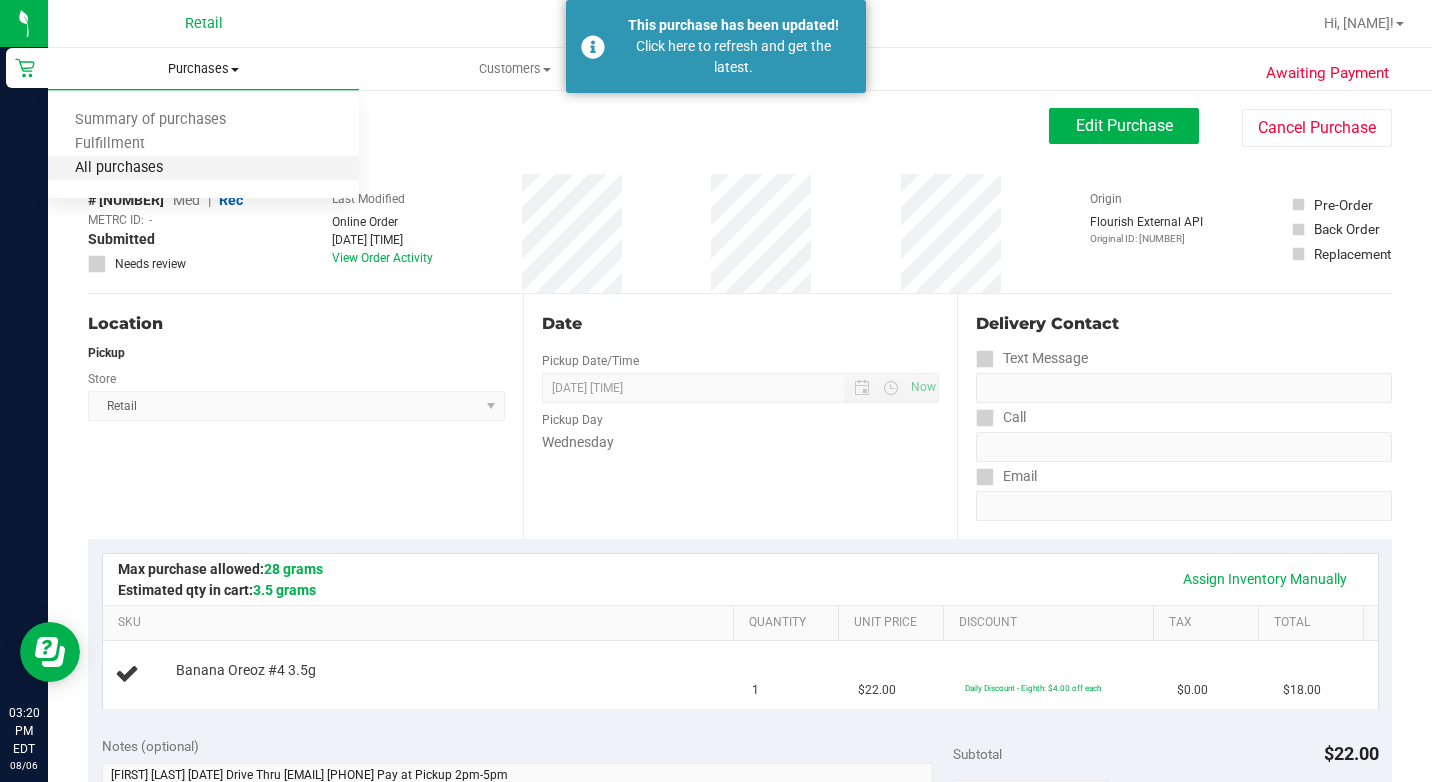 click on "All purchases" at bounding box center [119, 168] 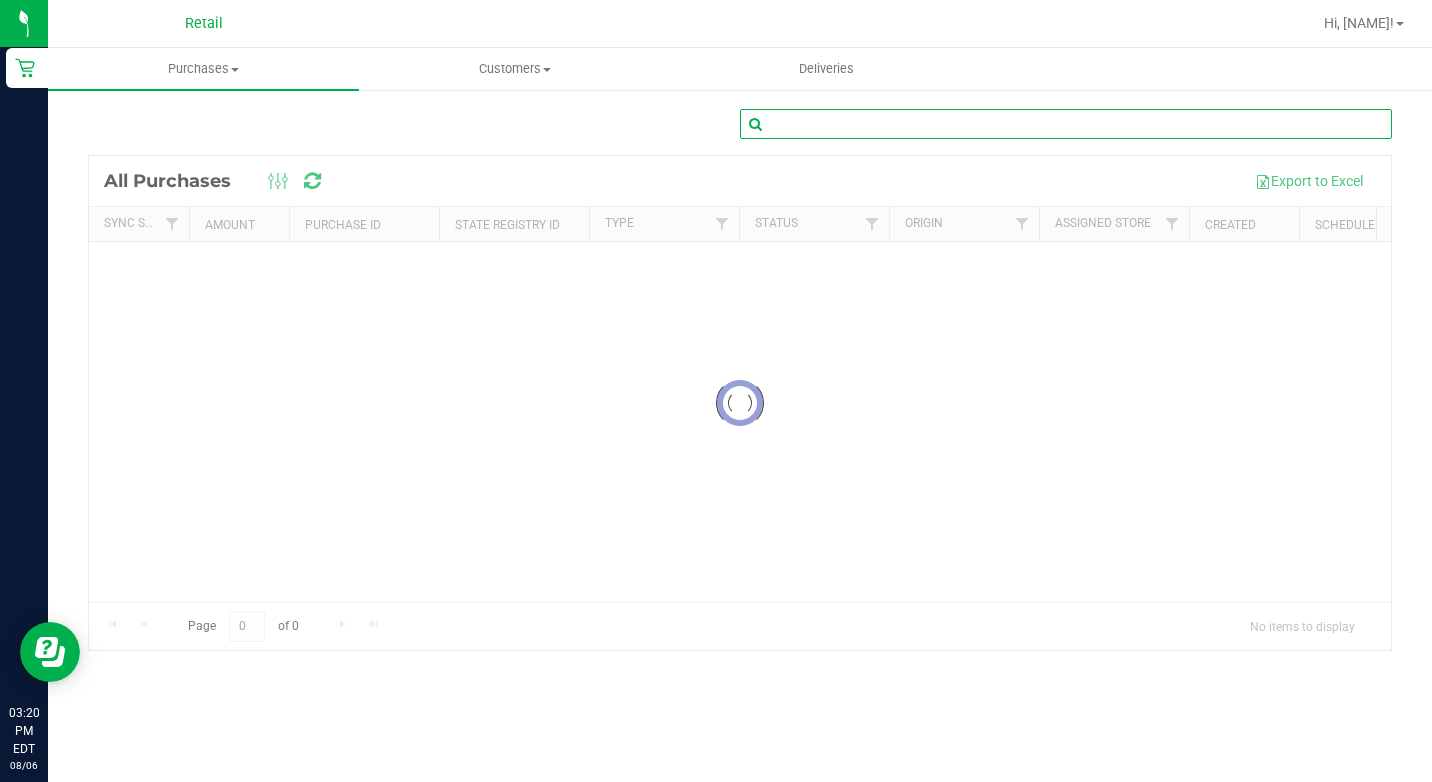 click at bounding box center [1066, 124] 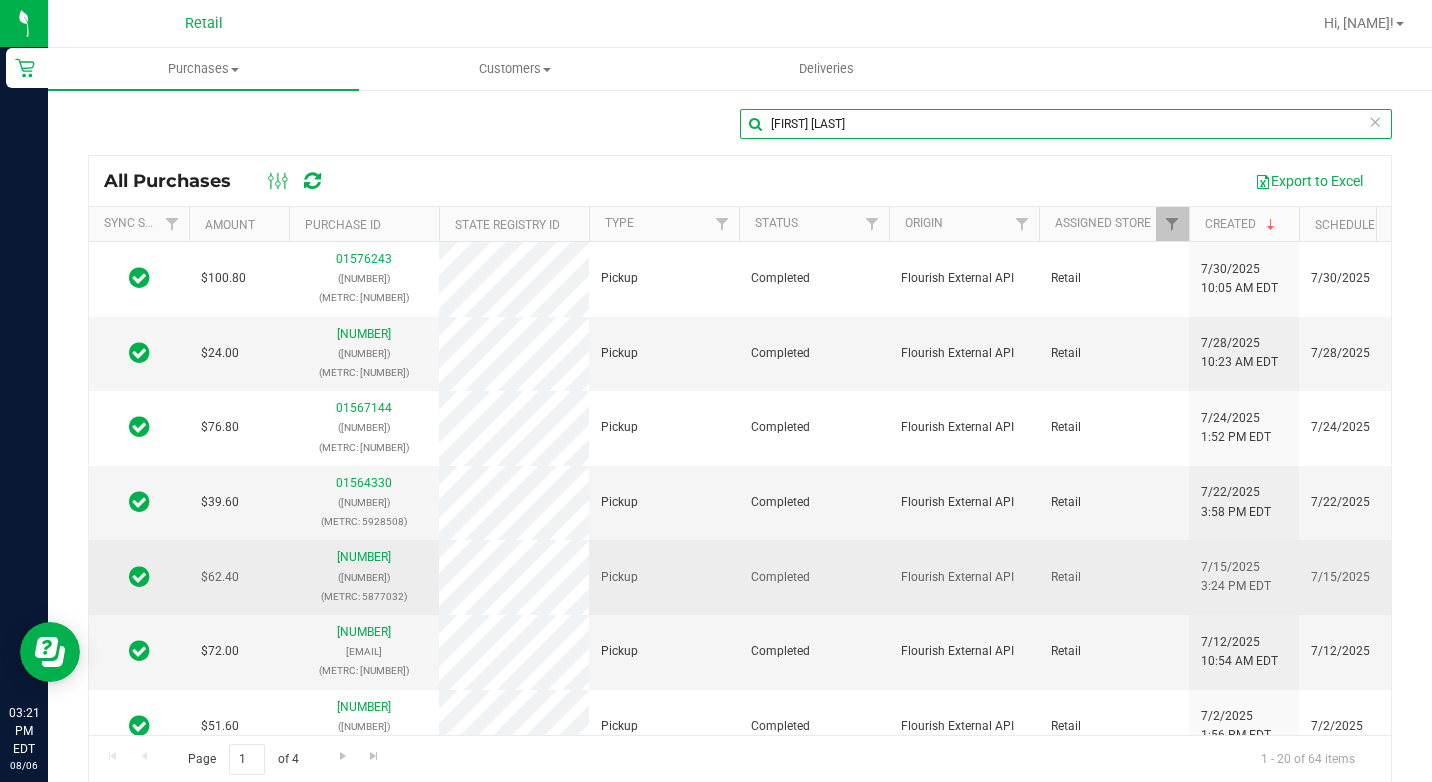 type on "[FIRST] [LAST]" 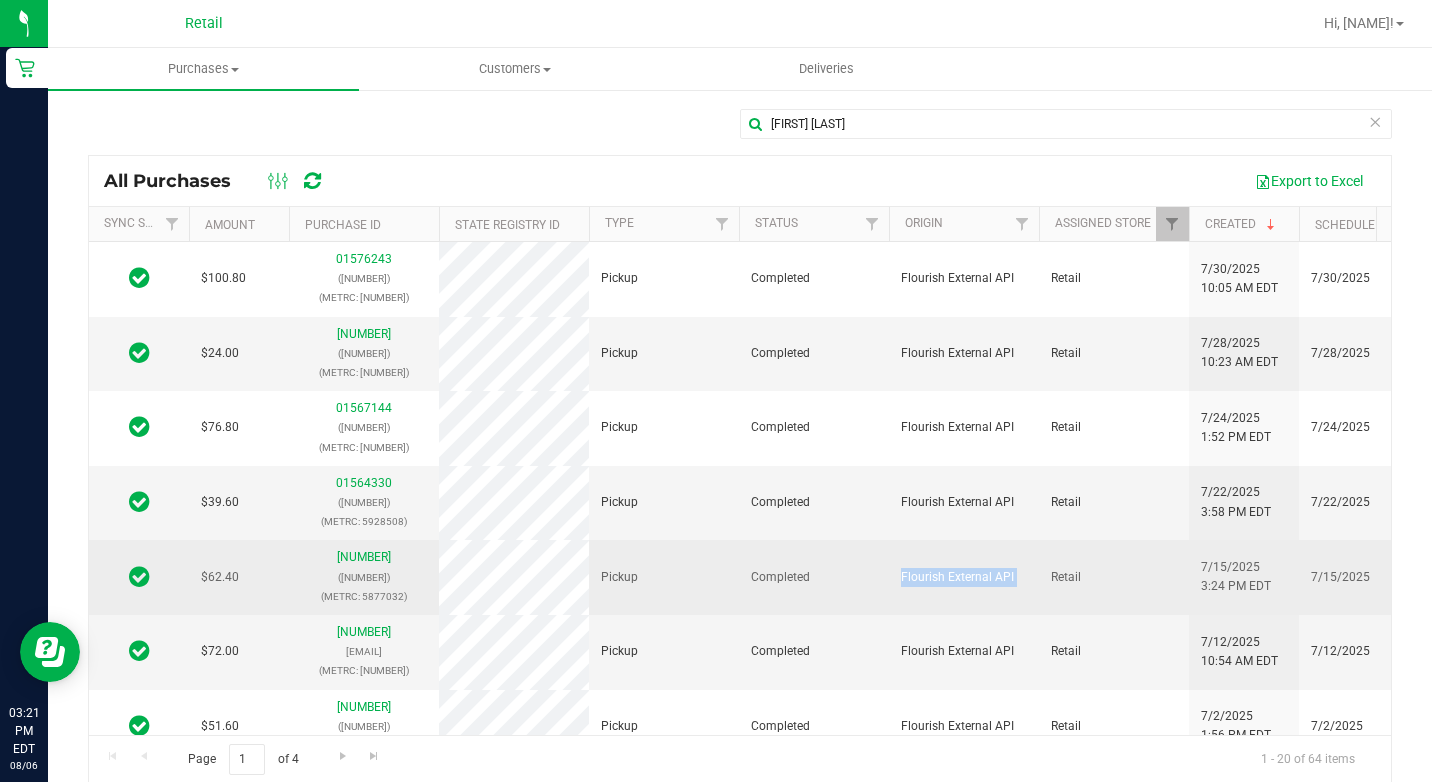 scroll, scrollTop: 38, scrollLeft: 0, axis: vertical 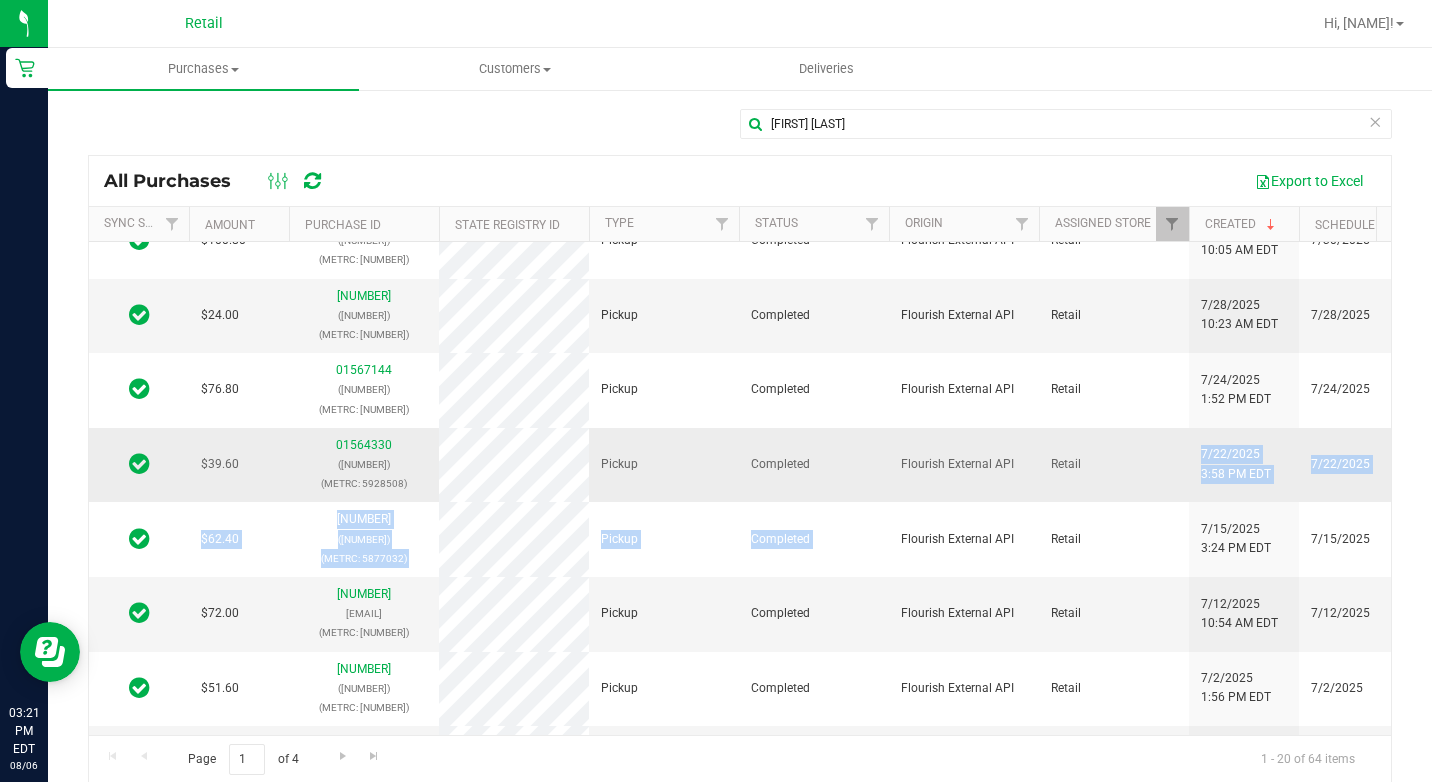 drag, startPoint x: 949, startPoint y: 718, endPoint x: 1165, endPoint y: 644, distance: 228.32433 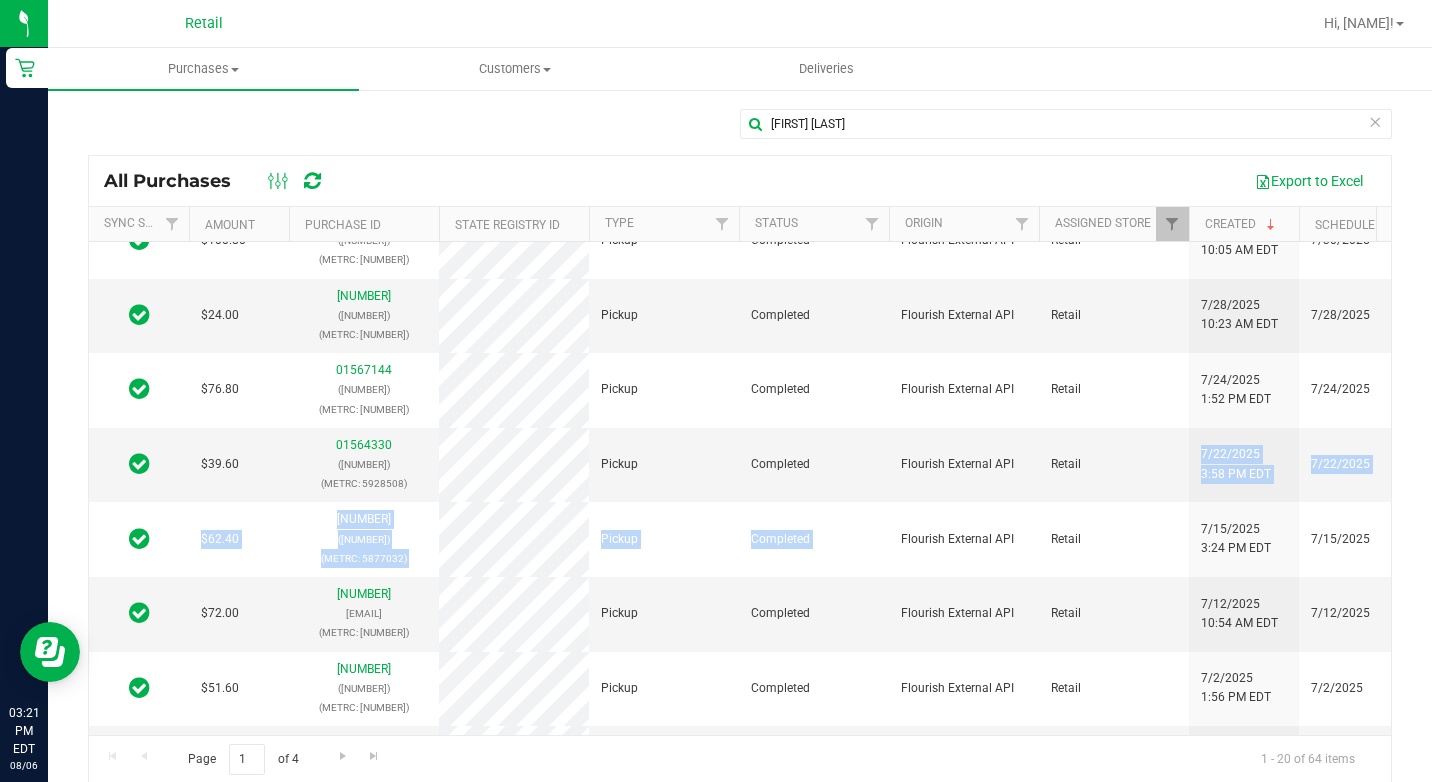 scroll, scrollTop: 38, scrollLeft: 147, axis: both 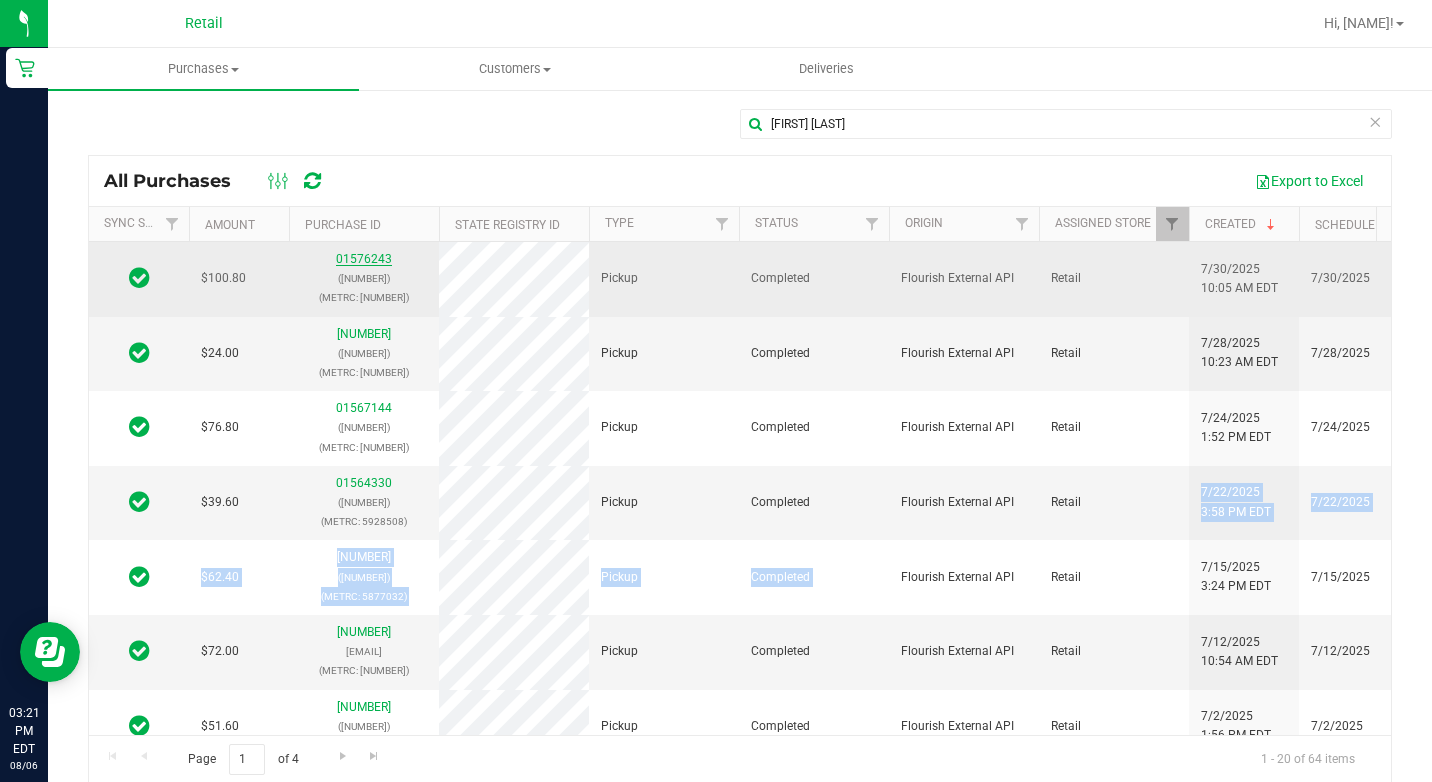 click on "01576243" at bounding box center [364, 259] 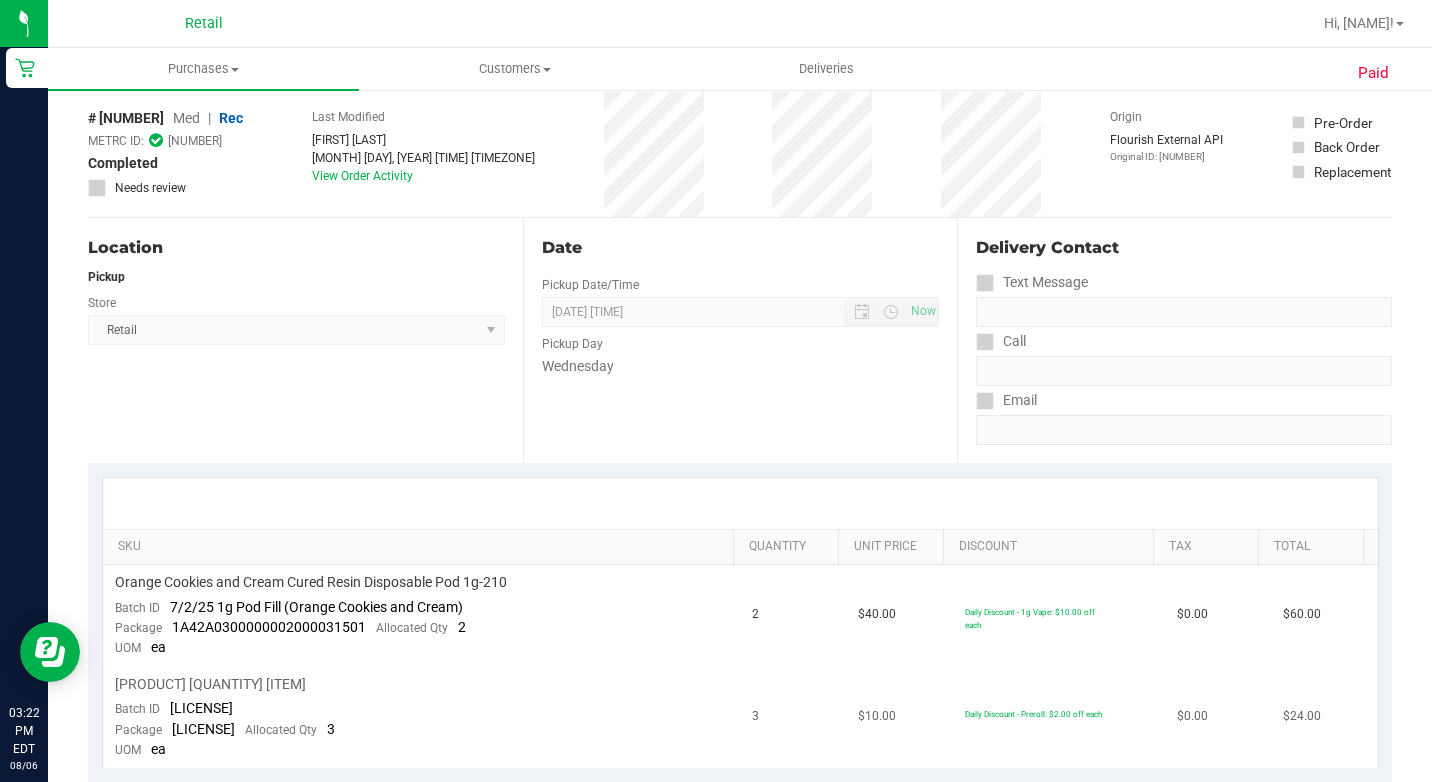 scroll, scrollTop: 0, scrollLeft: 0, axis: both 